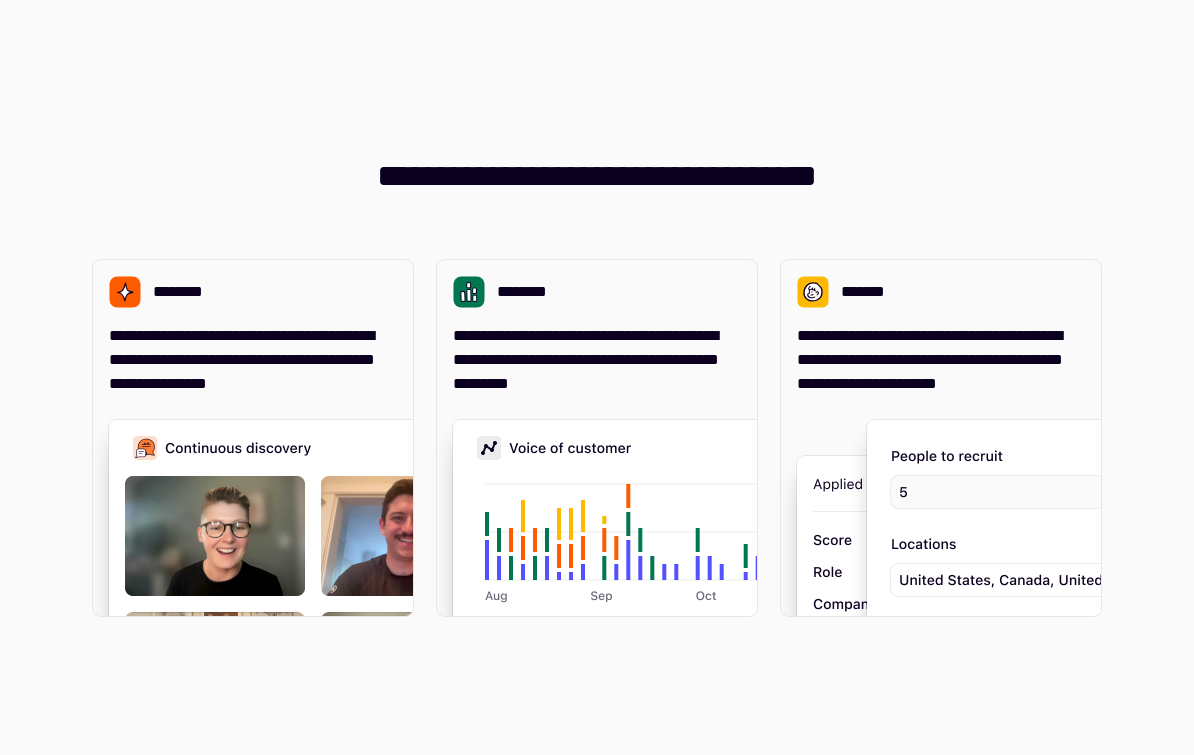 scroll, scrollTop: 0, scrollLeft: 0, axis: both 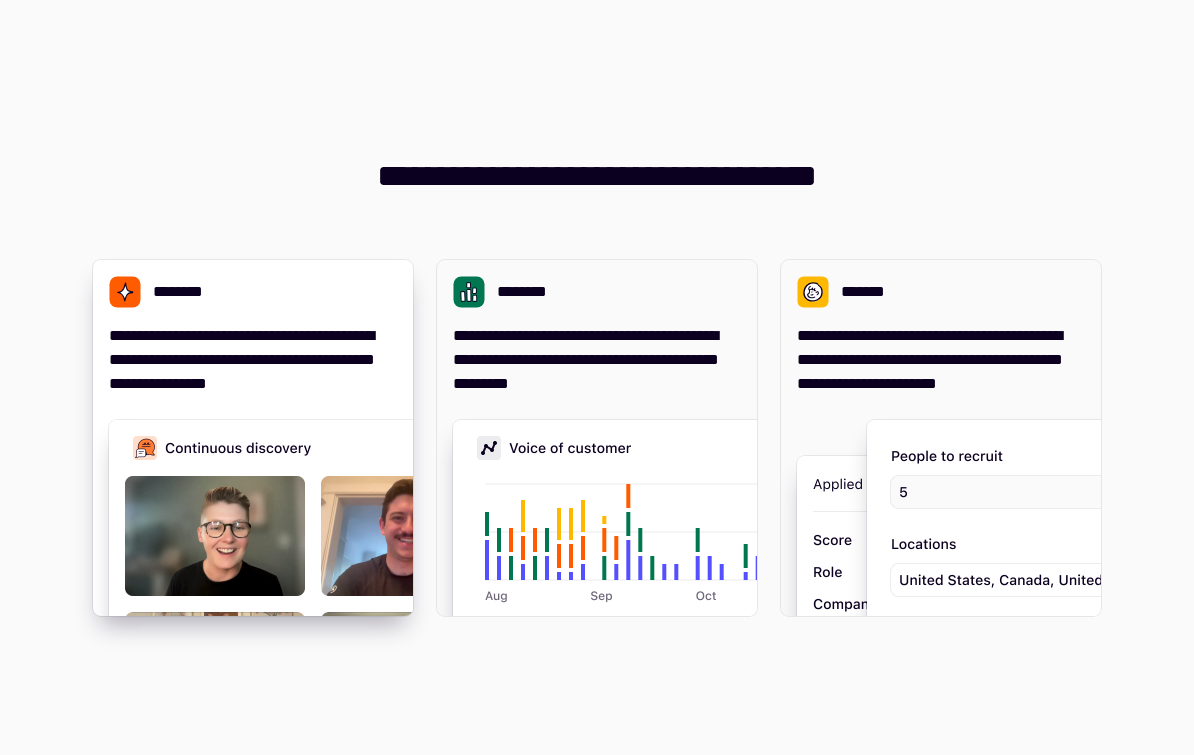 click on "**********" at bounding box center [253, 360] 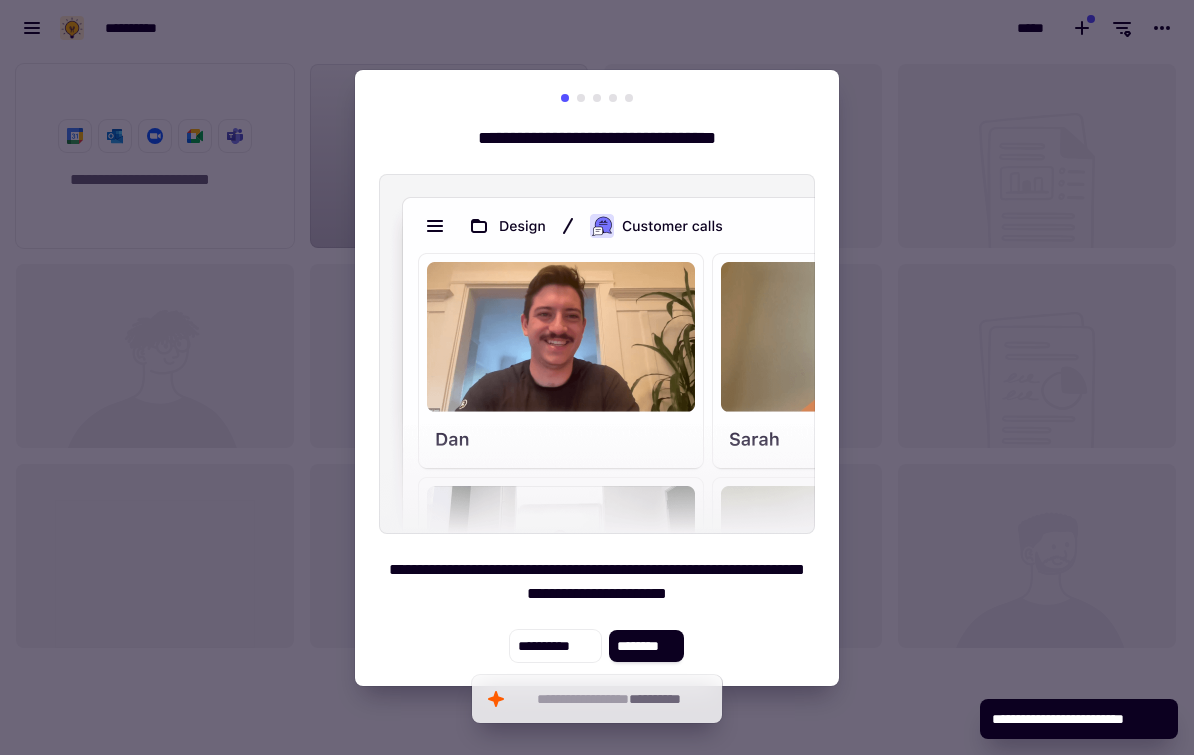 scroll, scrollTop: 1, scrollLeft: 1, axis: both 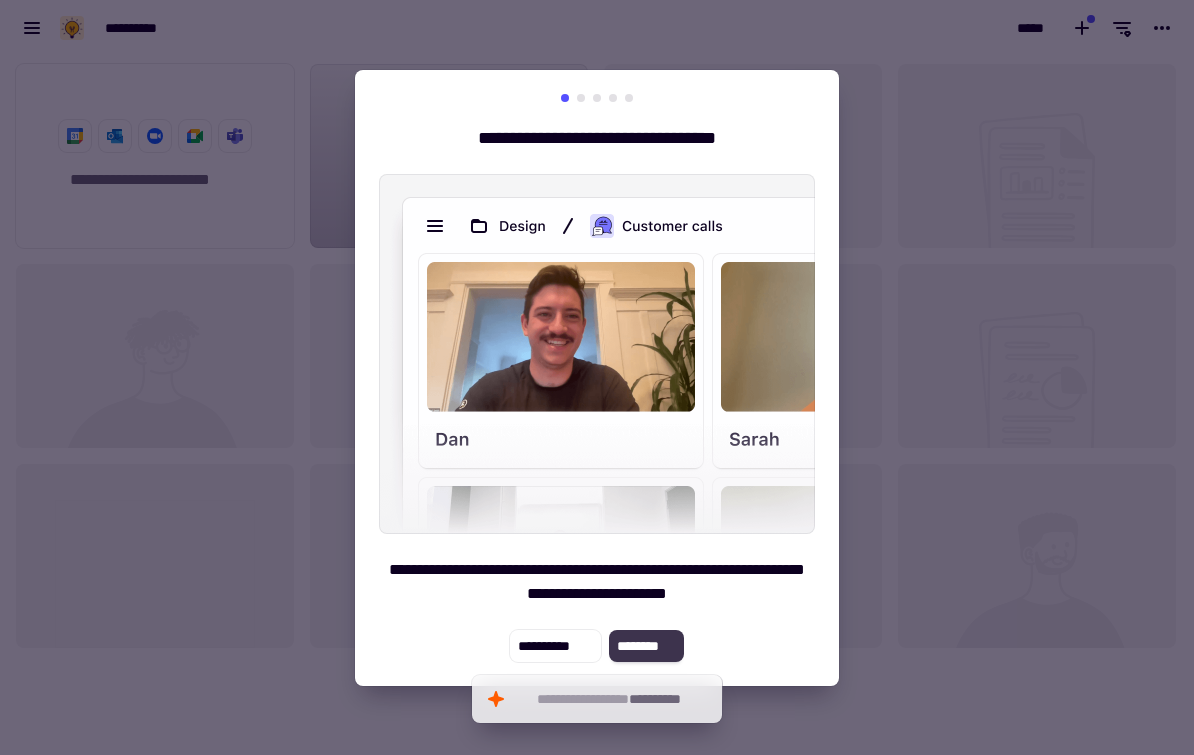 click on "********" 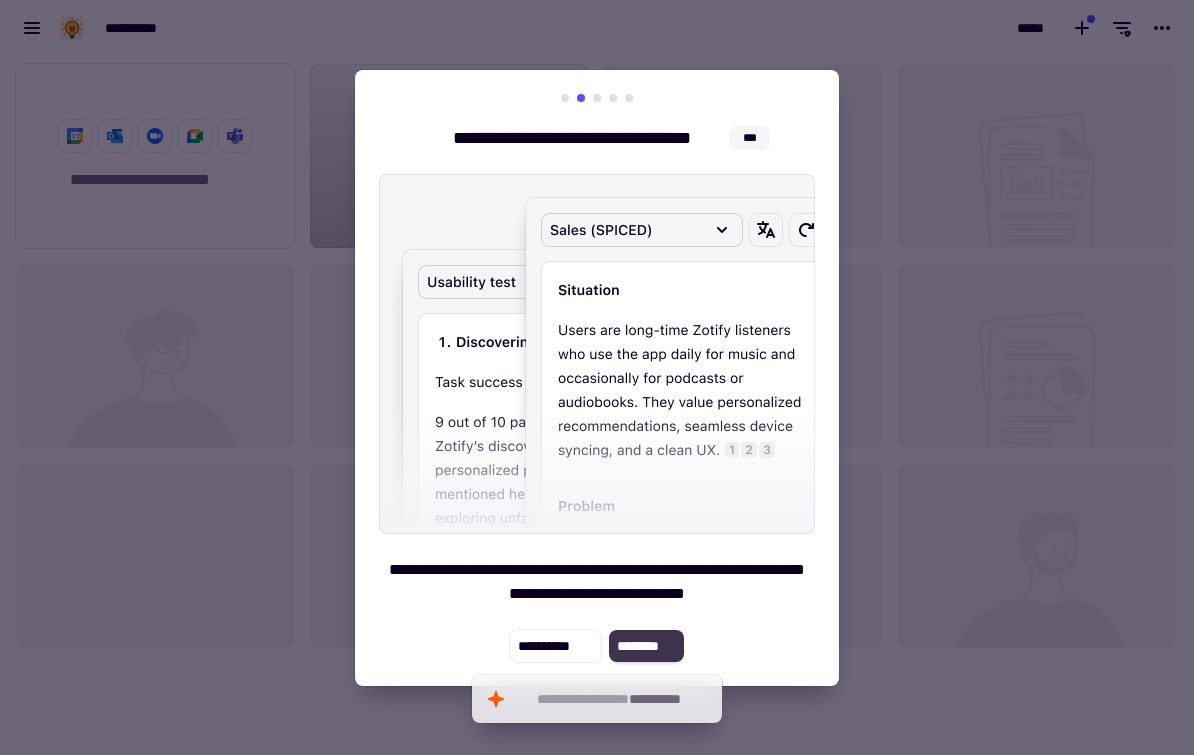 click on "********" 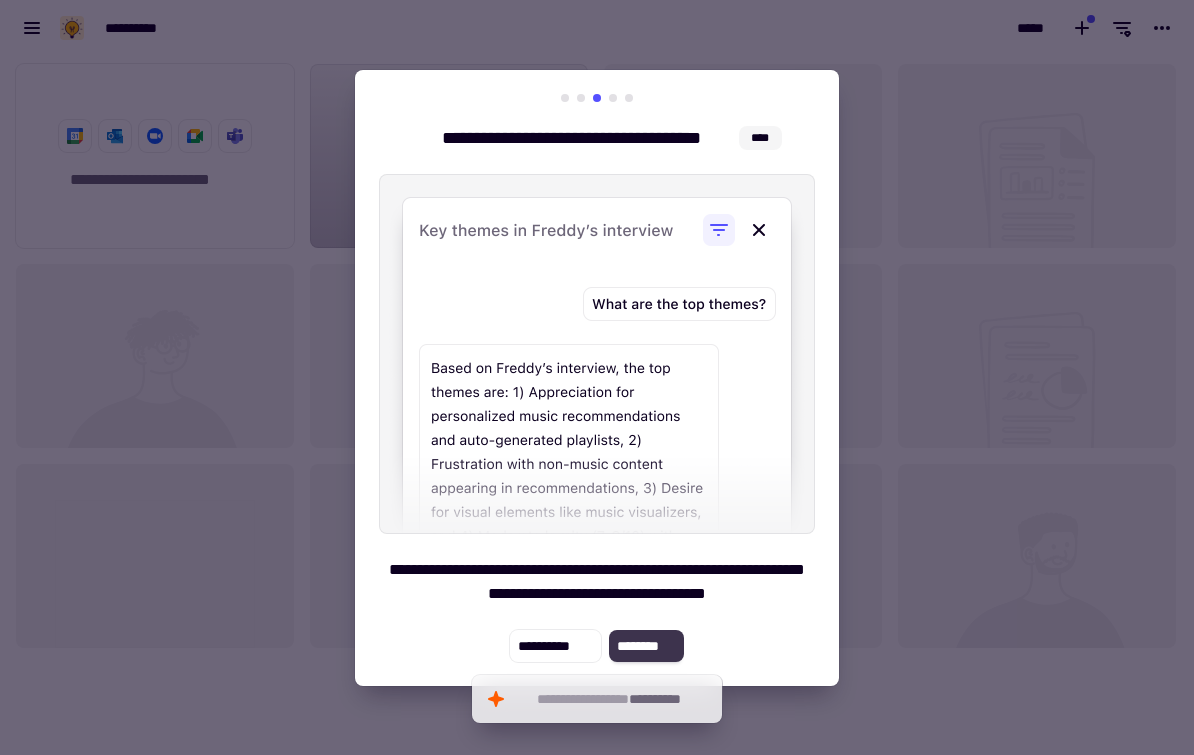 click on "********" 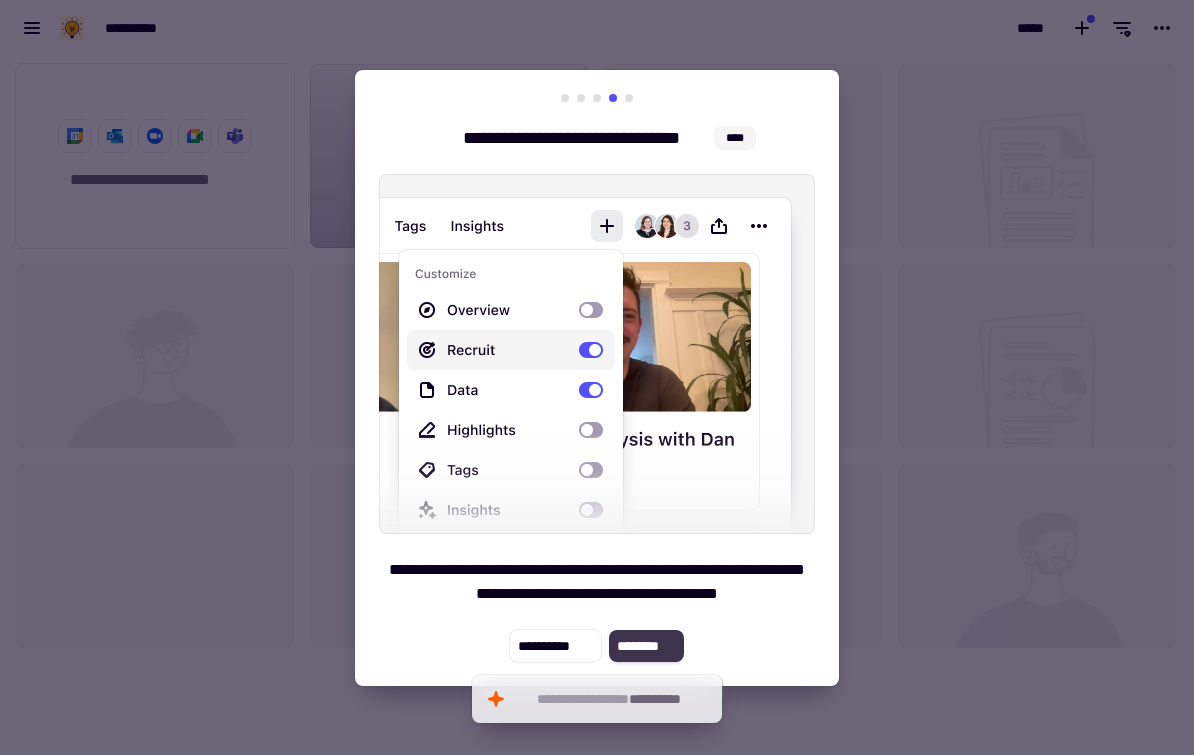 click on "********" 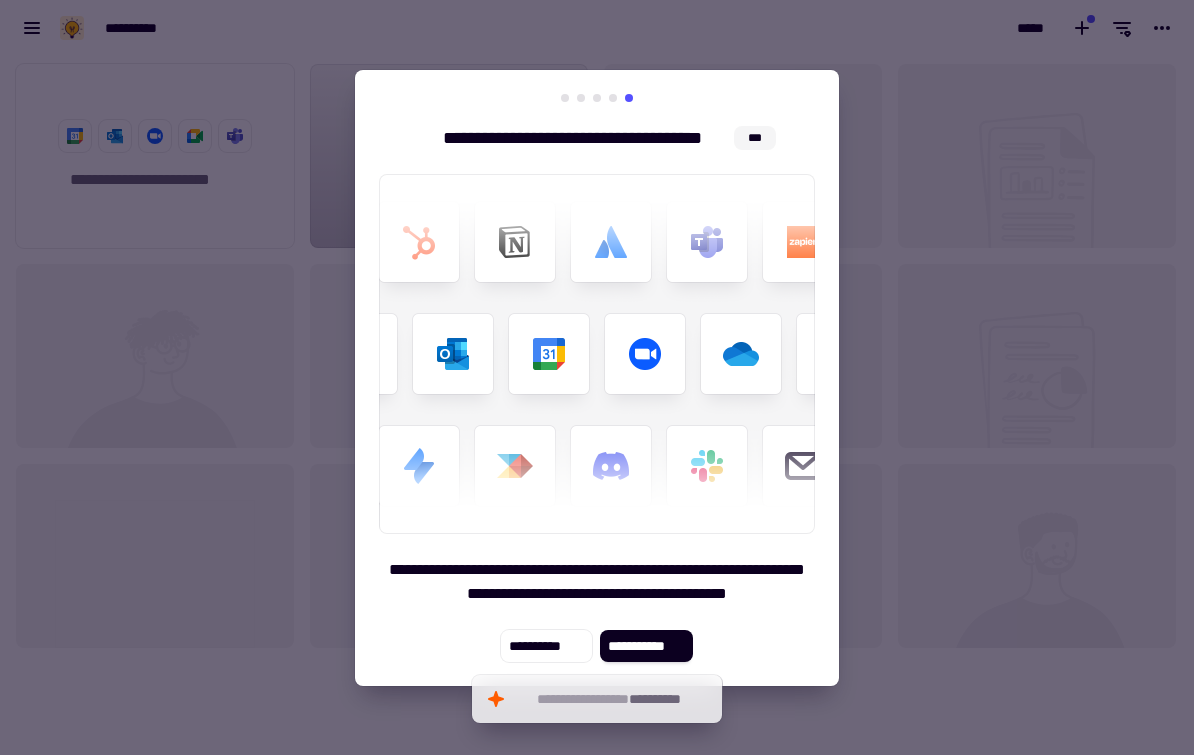click at bounding box center (597, 377) 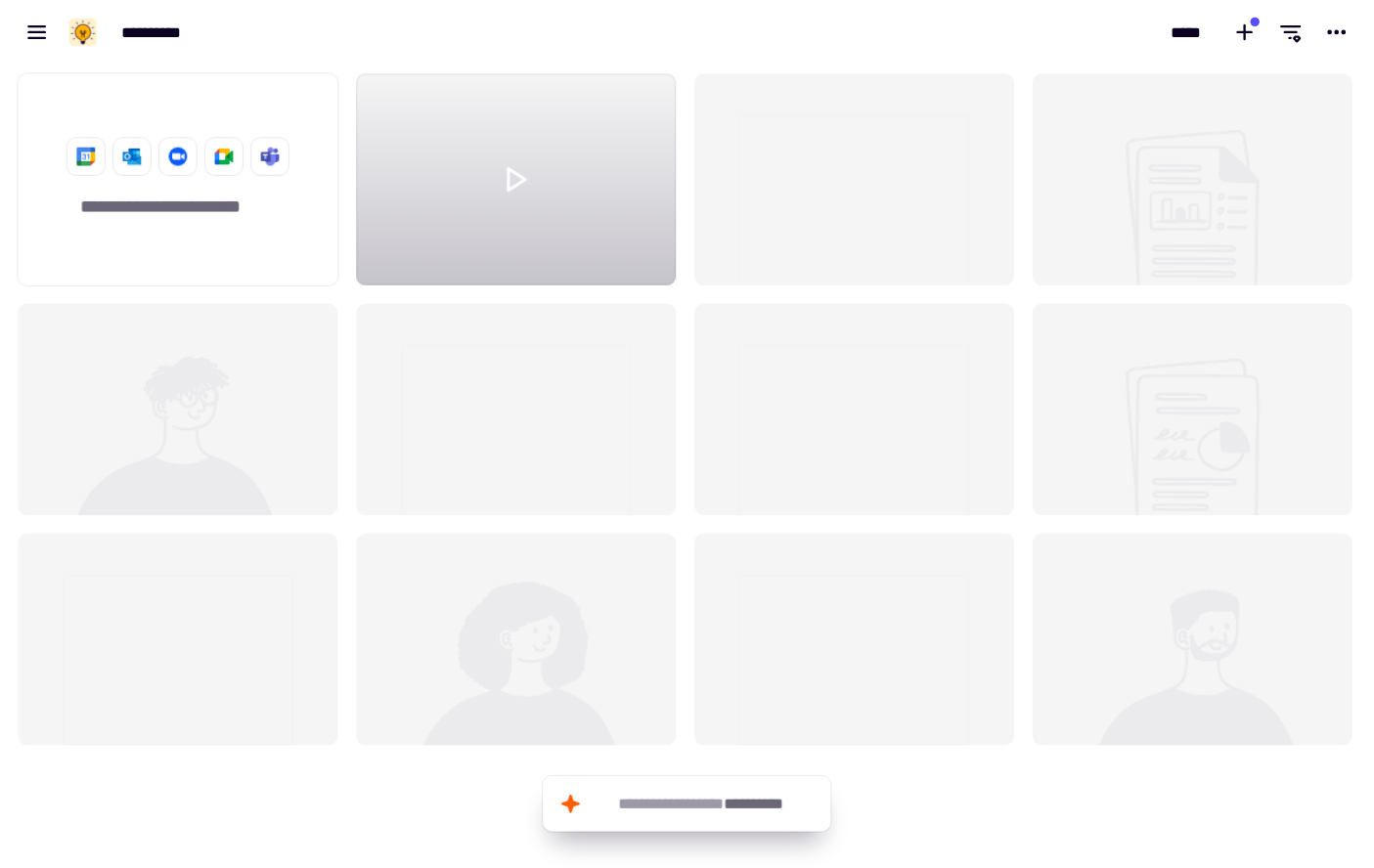 scroll, scrollTop: 0, scrollLeft: 0, axis: both 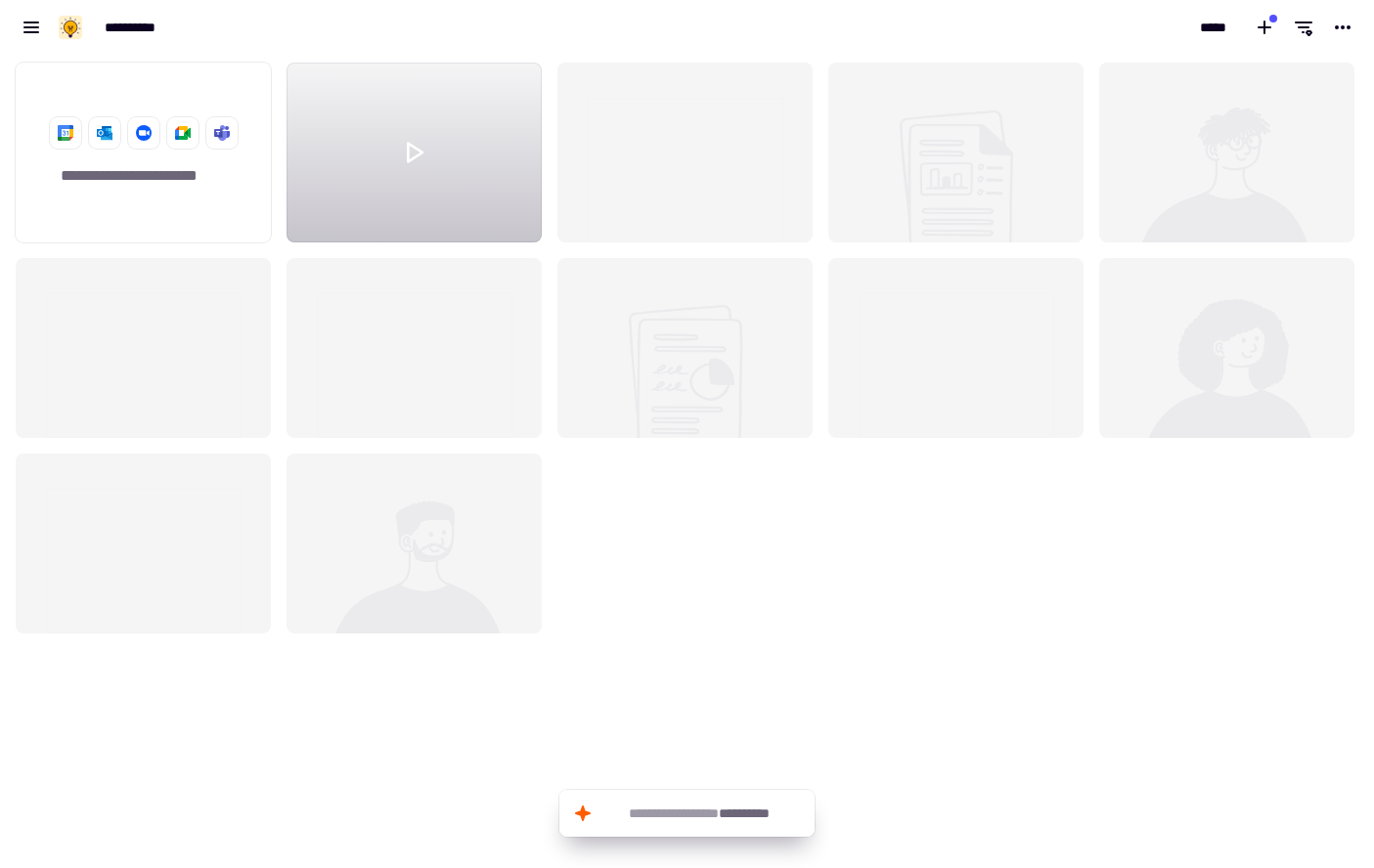 click on "**********" at bounding box center [687, 369] 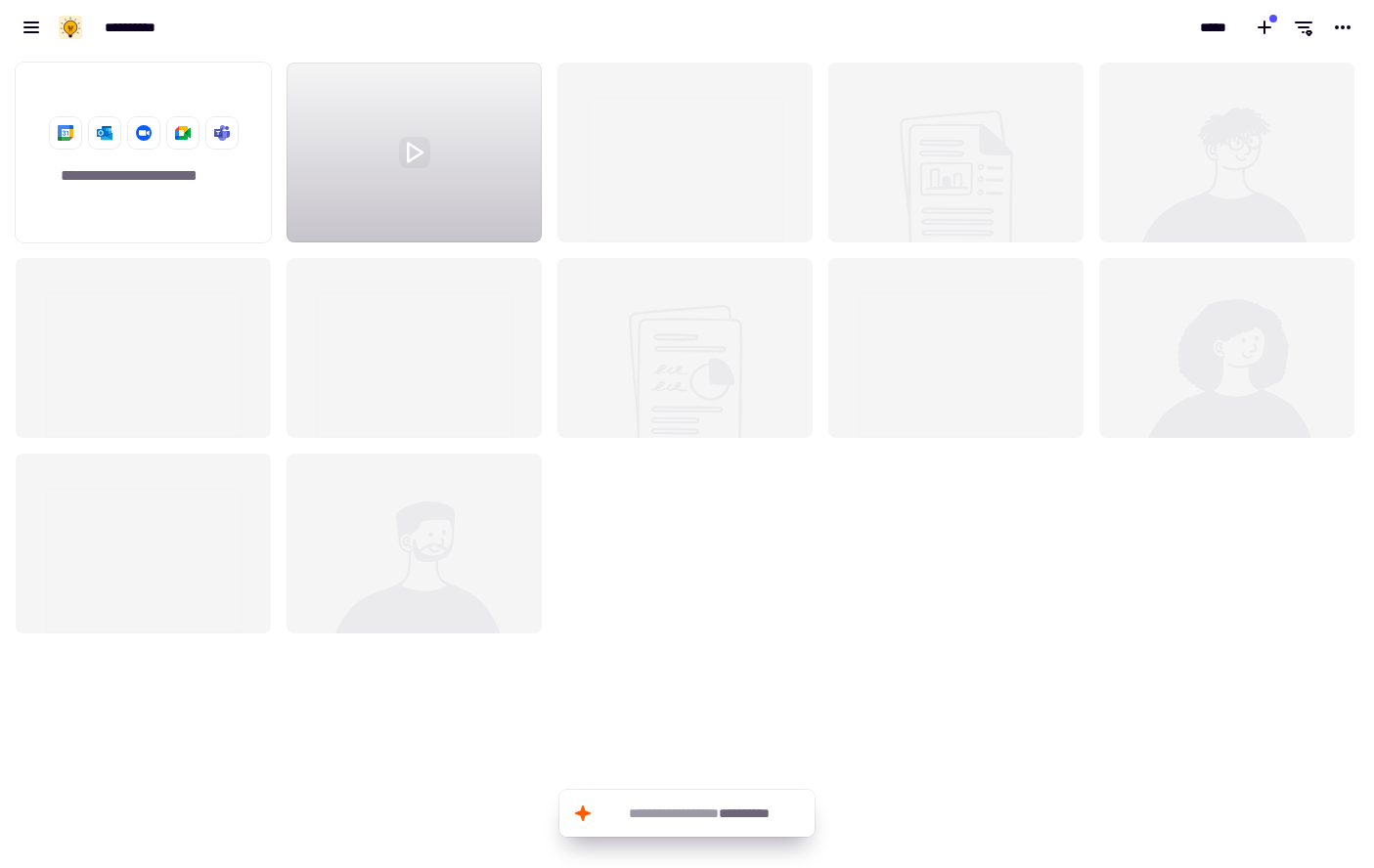 click 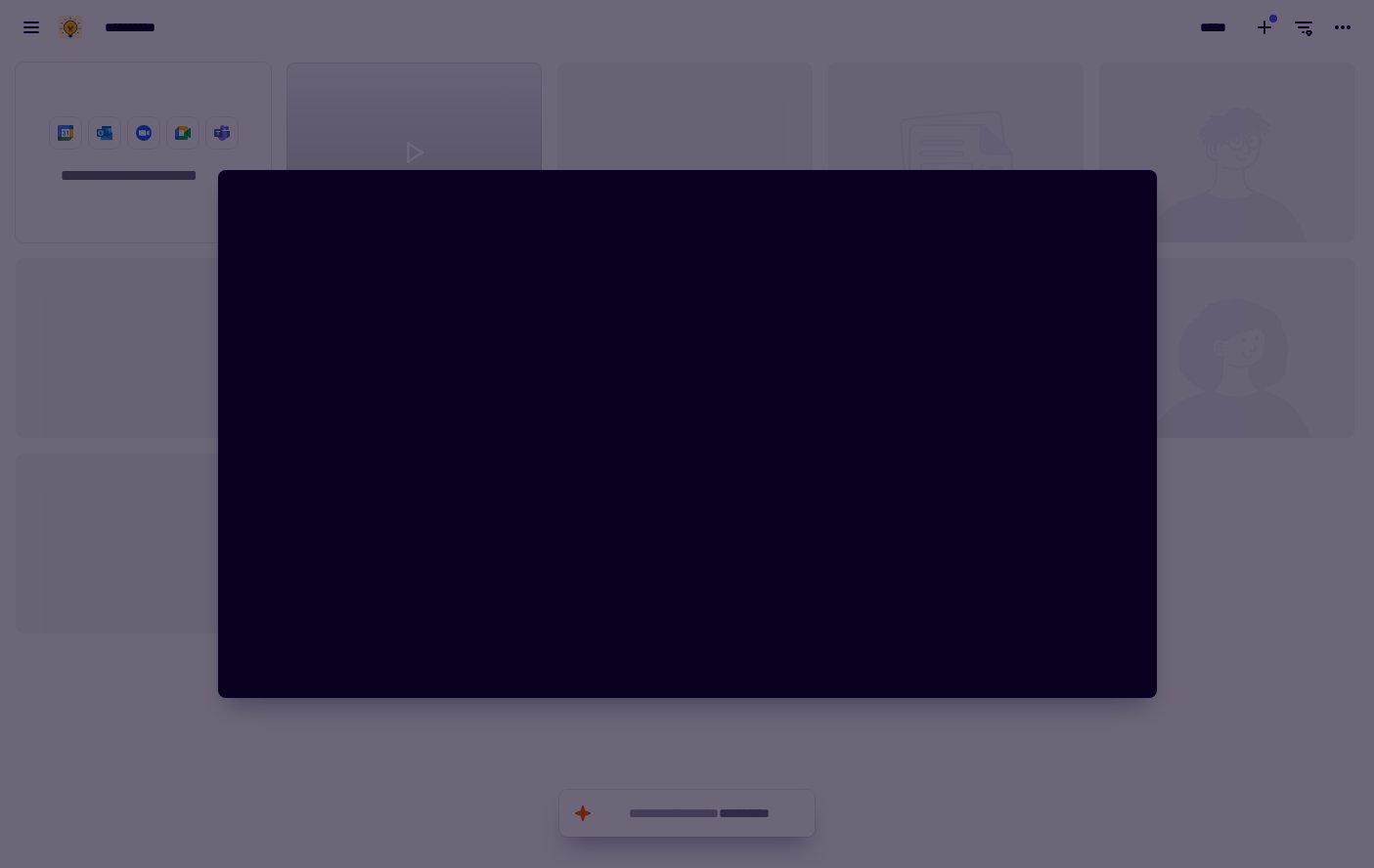 click at bounding box center [687, 434] 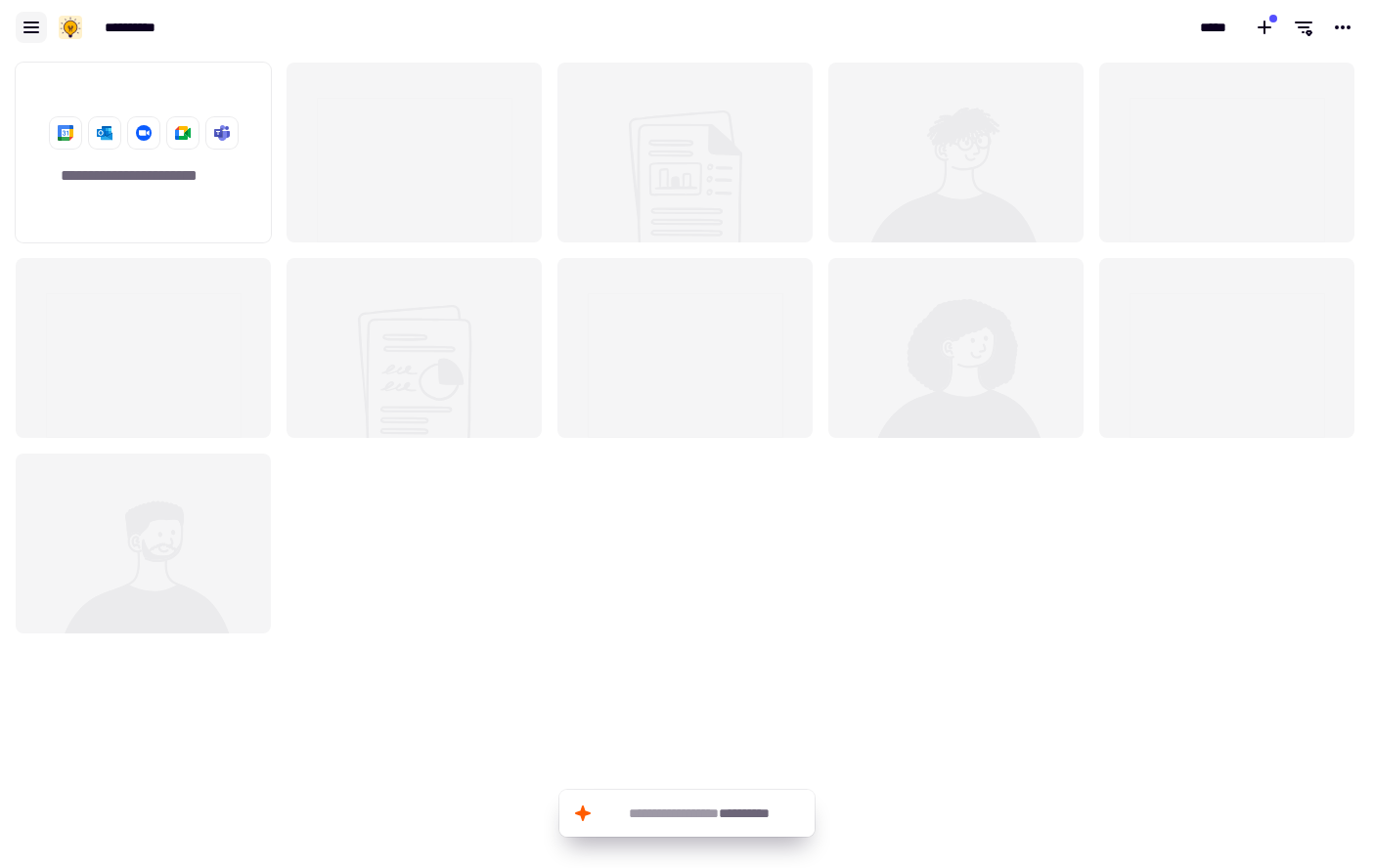 click 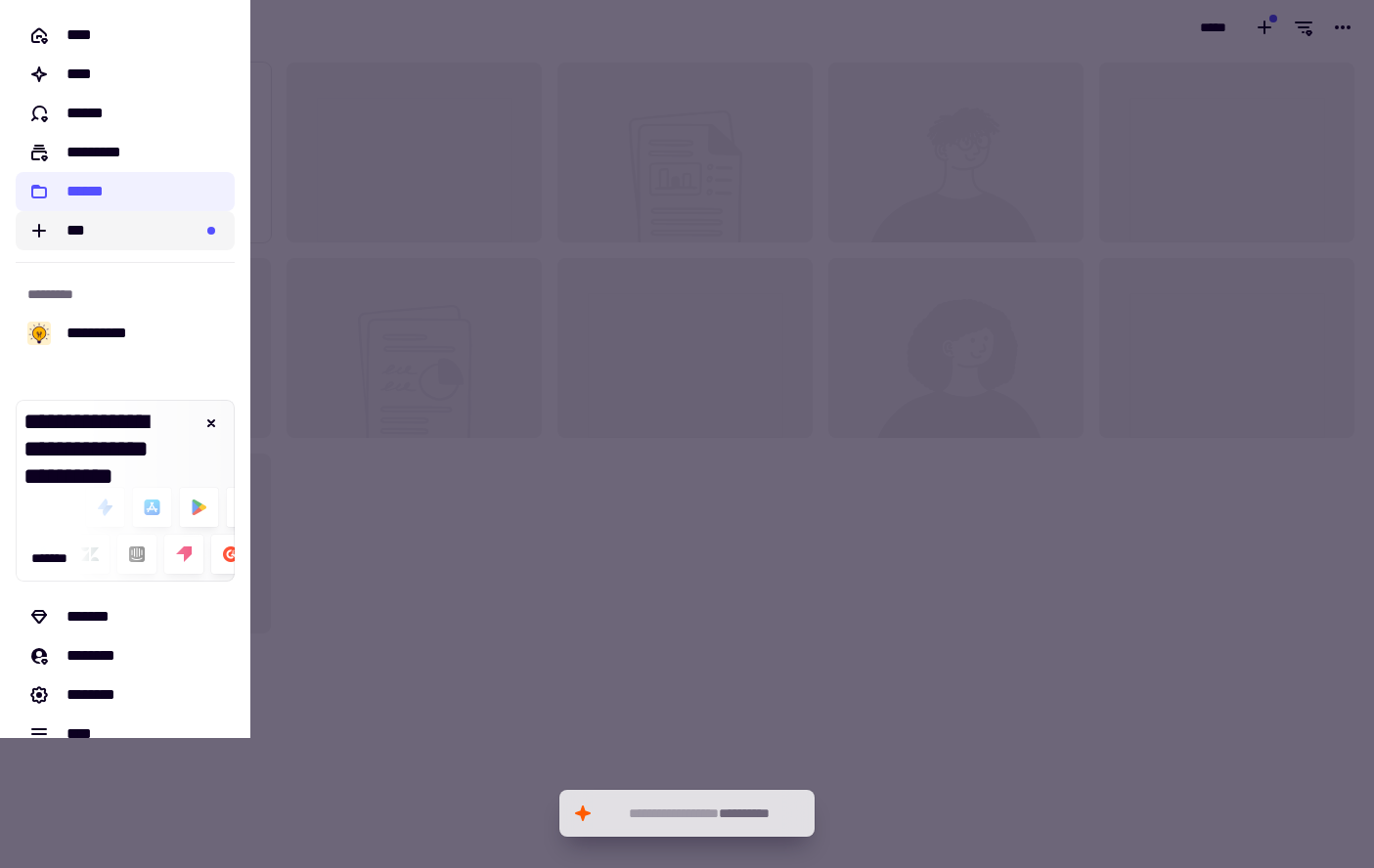 click on "***" 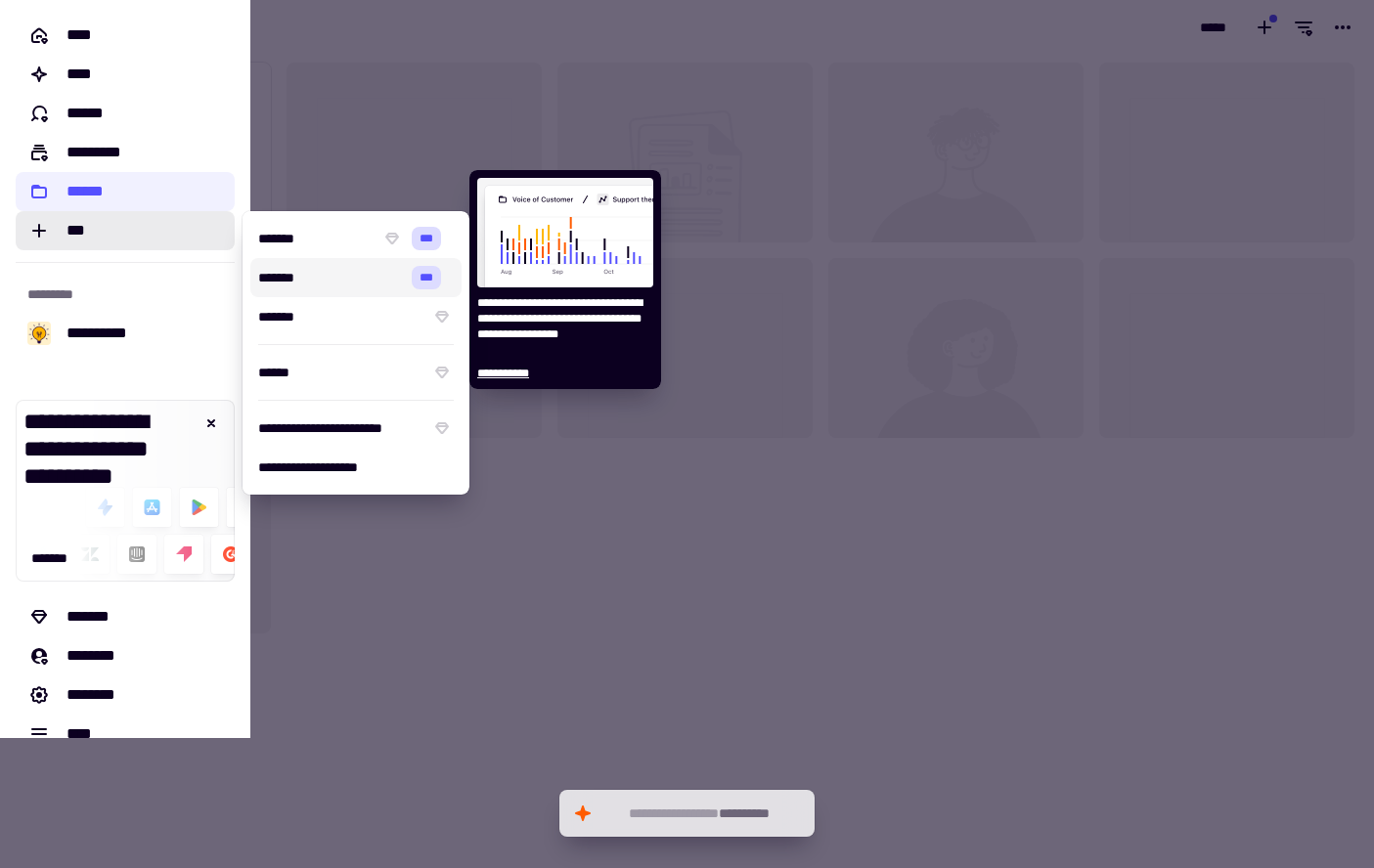 click on "*******" at bounding box center [327, 278] 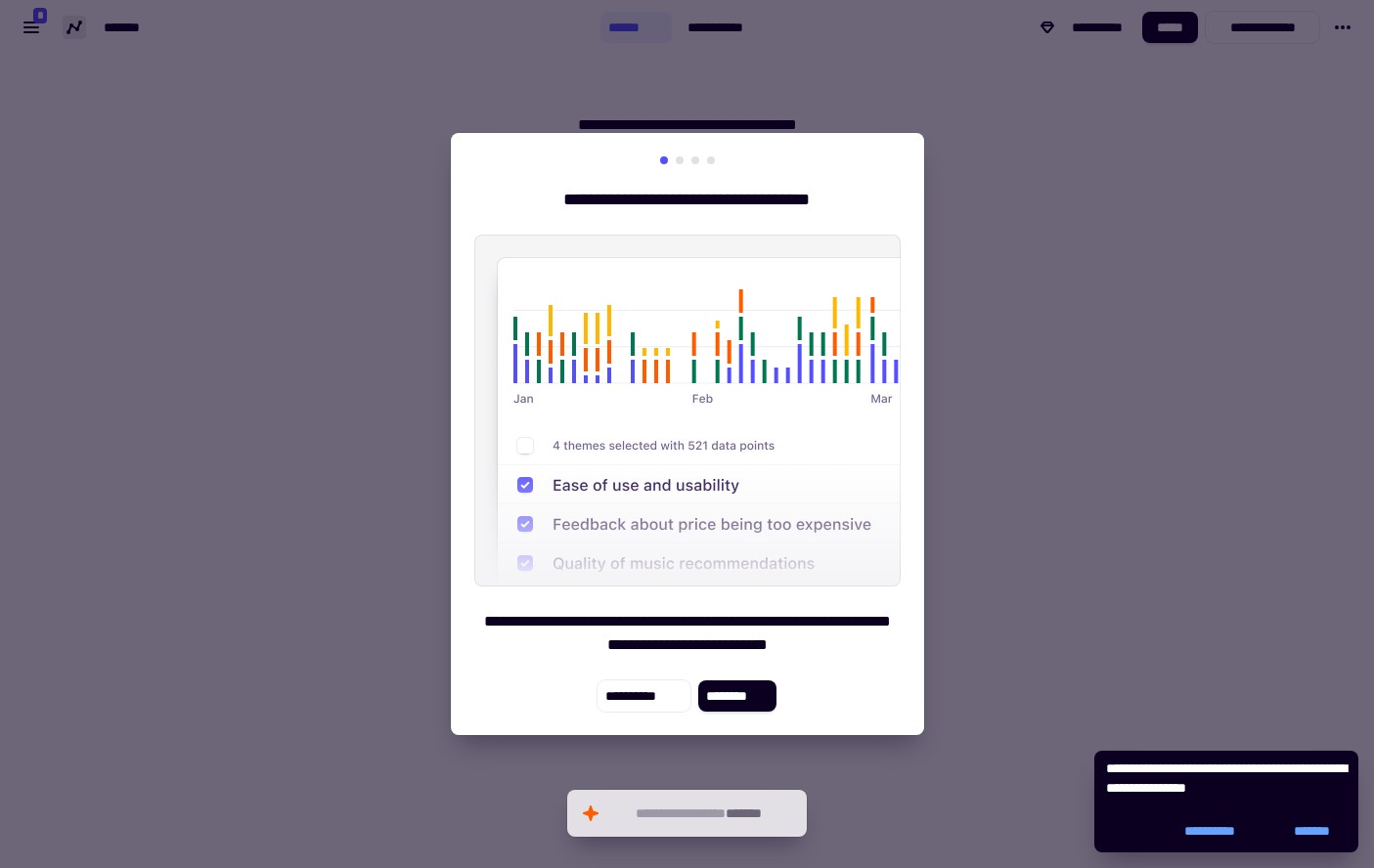 click at bounding box center (687, 434) 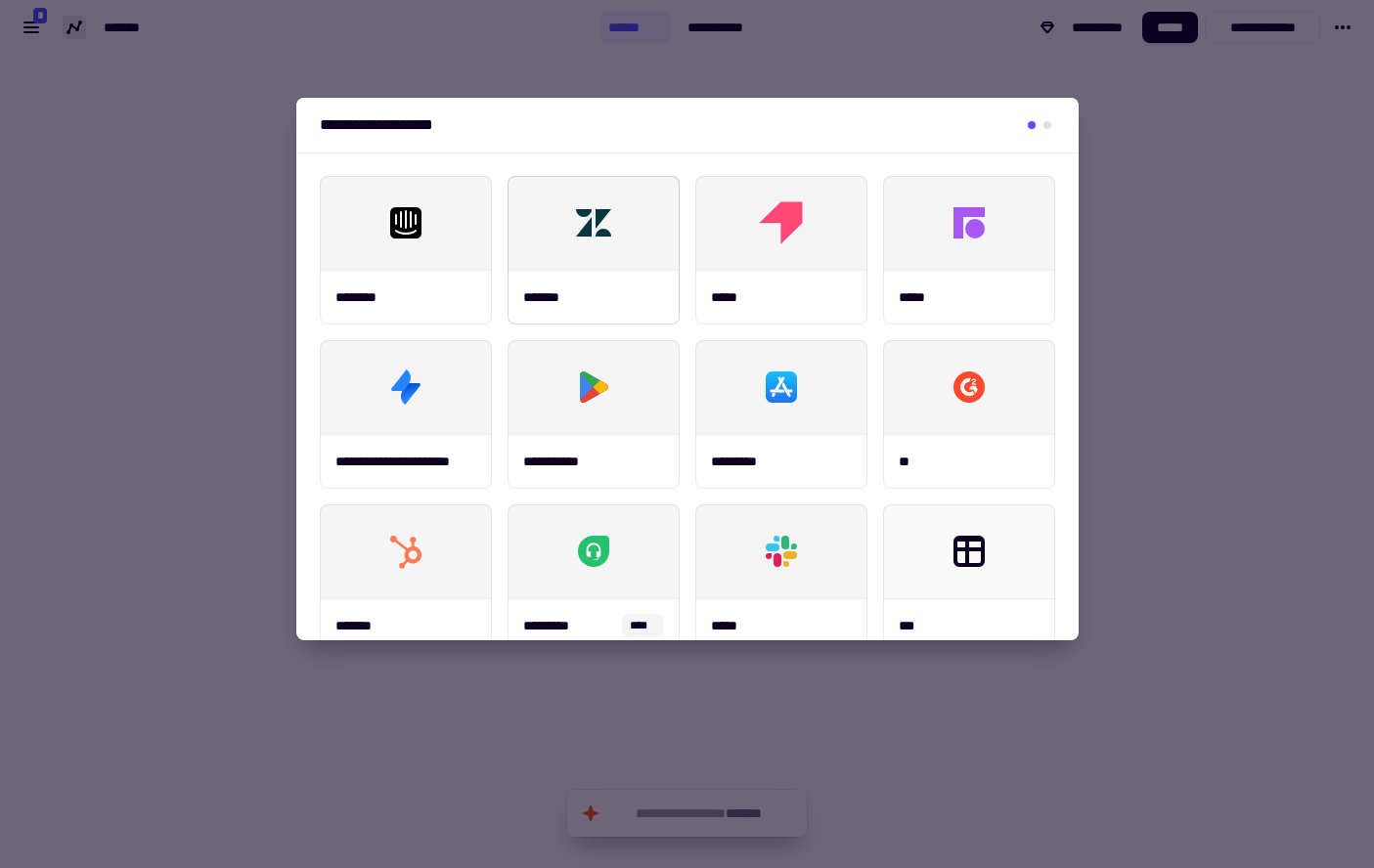 scroll, scrollTop: 0, scrollLeft: 0, axis: both 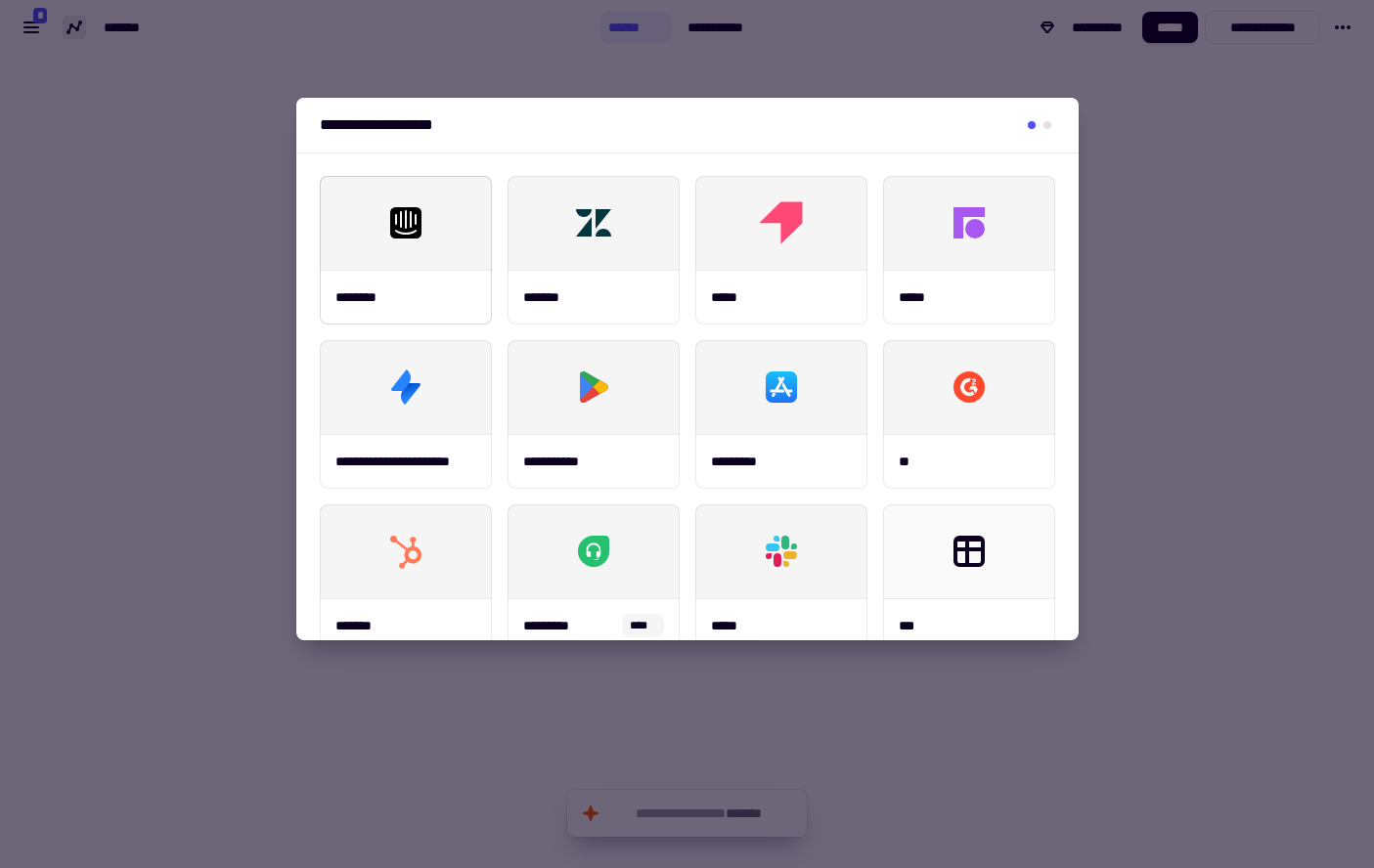 click at bounding box center [406, 223] 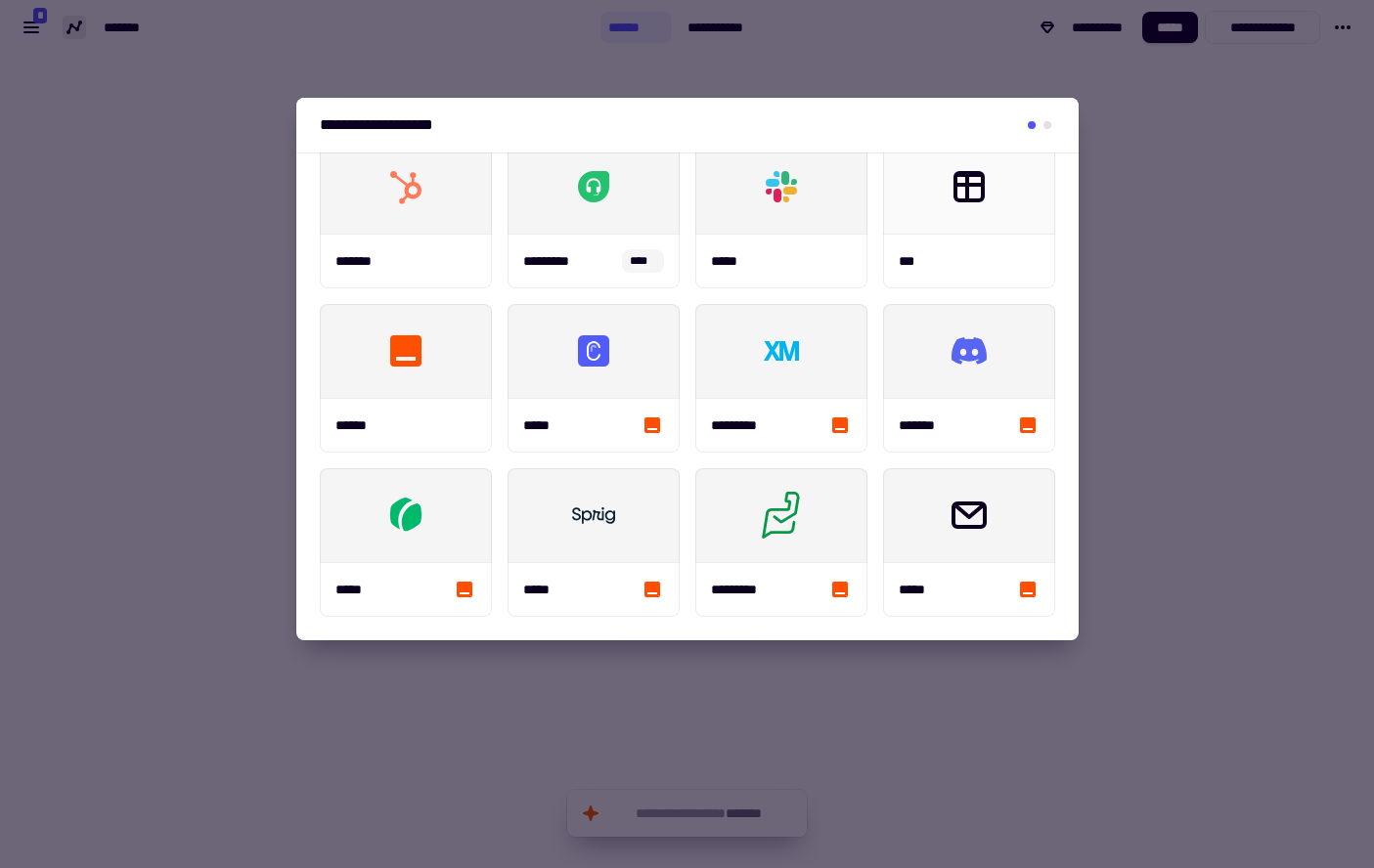 scroll, scrollTop: 365, scrollLeft: 0, axis: vertical 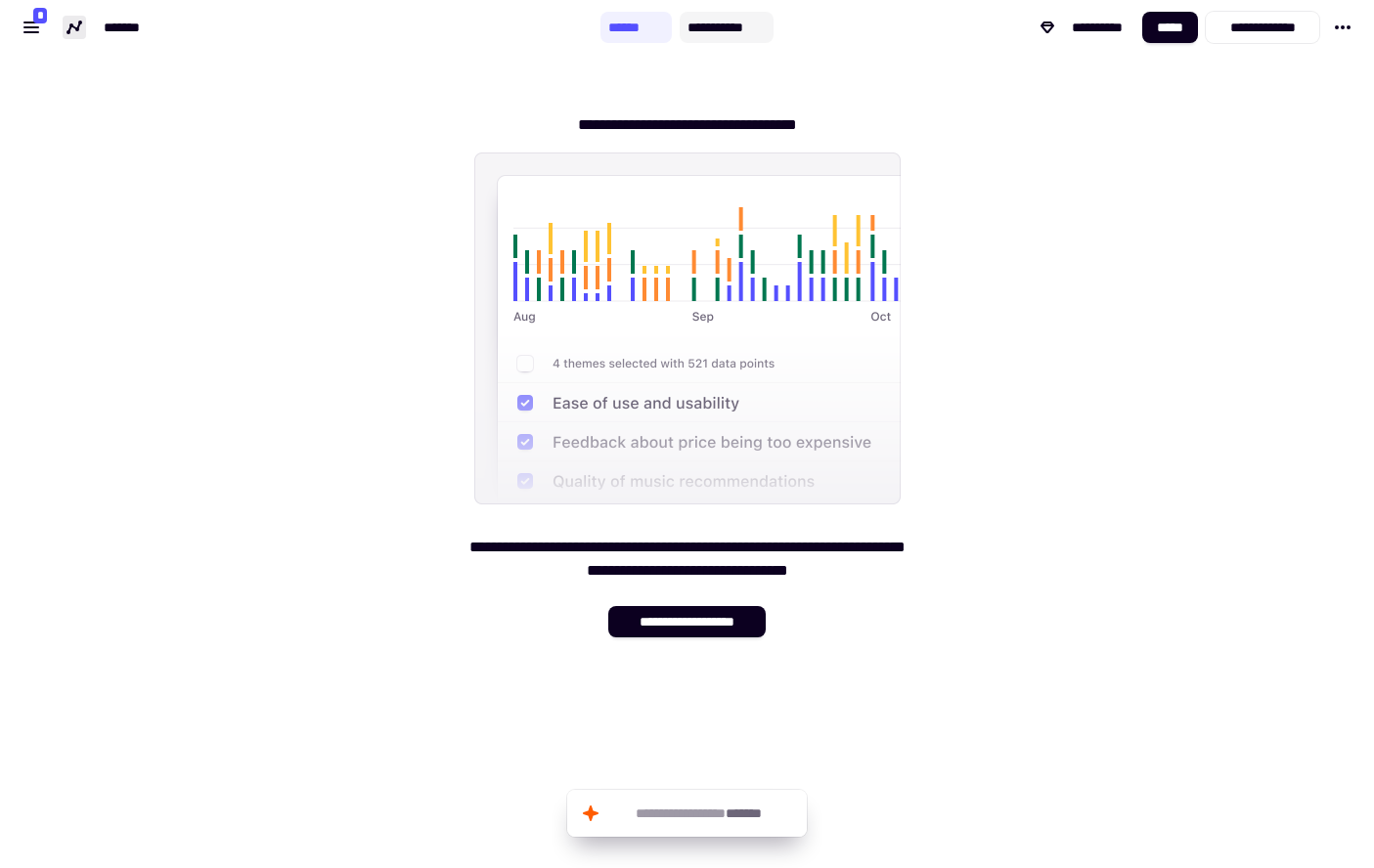 click on "**********" 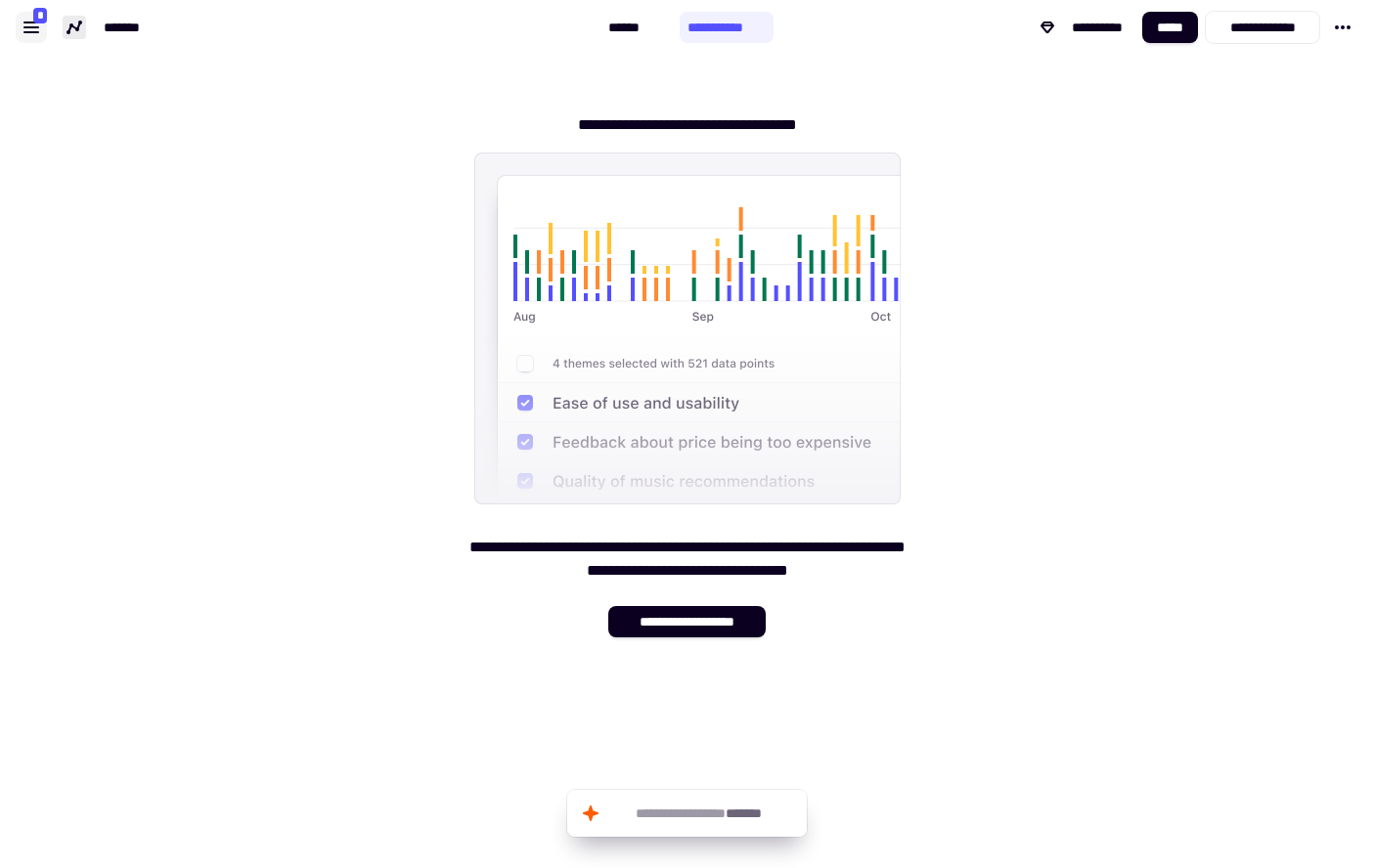 click 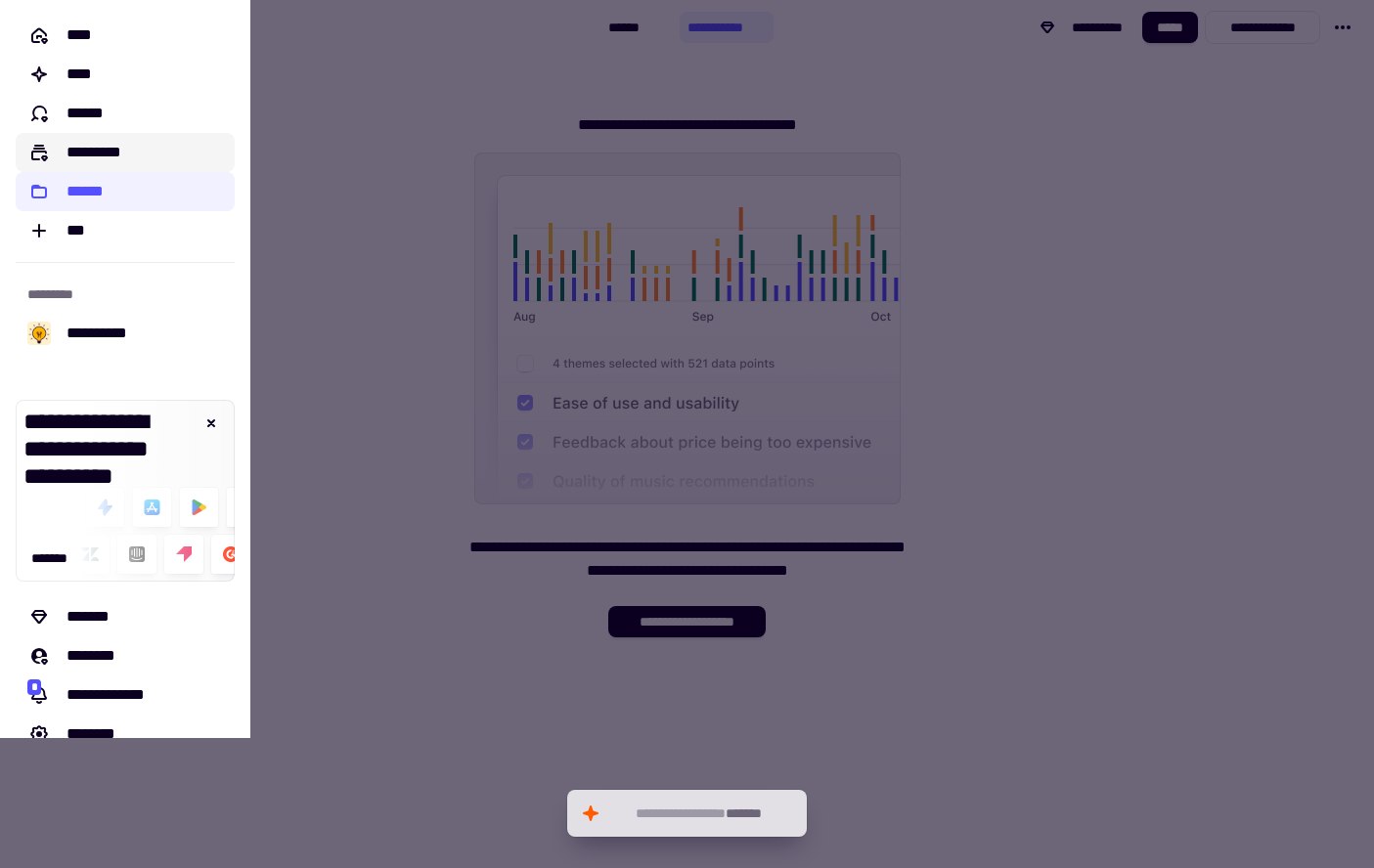 click on "*********" 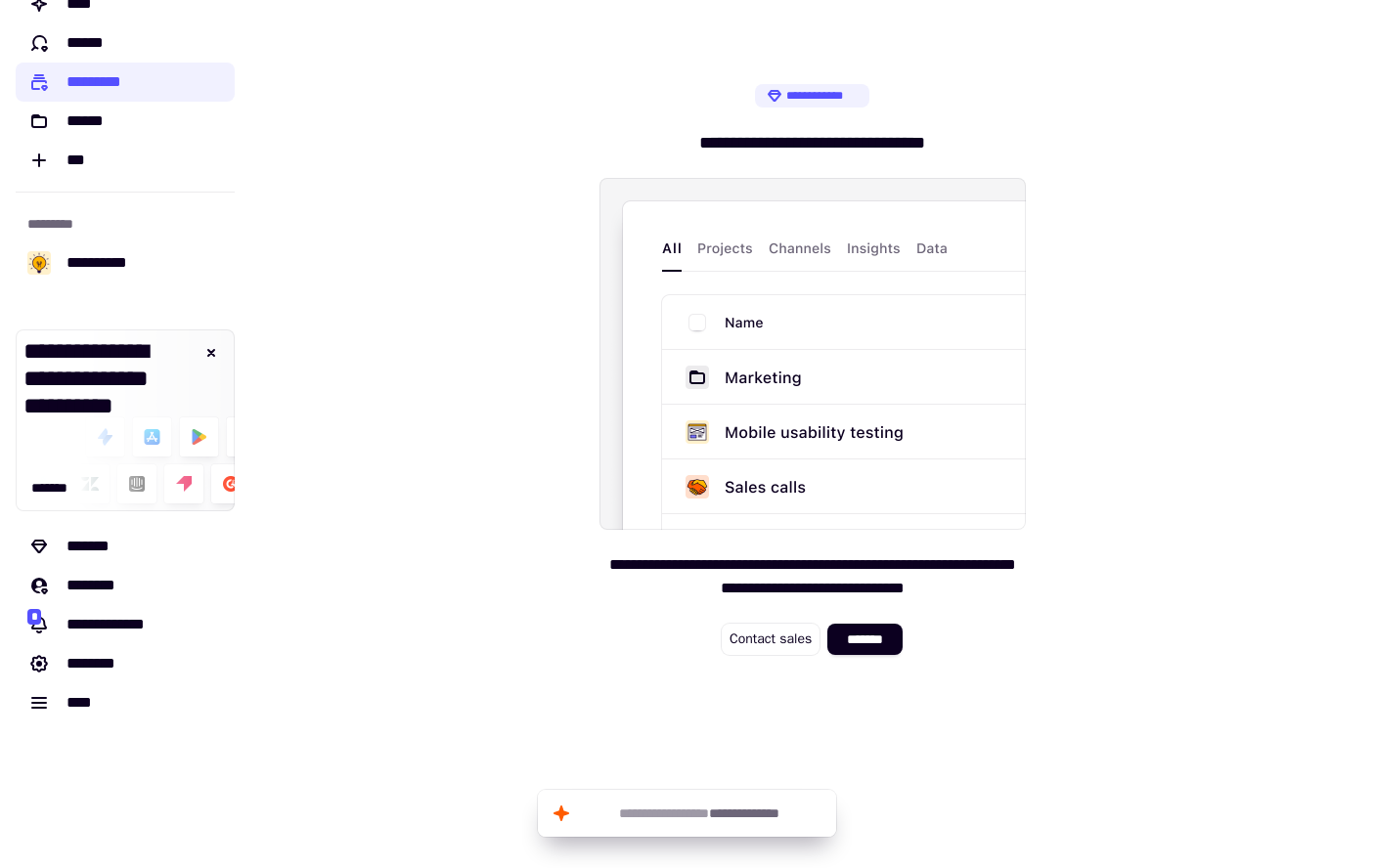 scroll, scrollTop: 70, scrollLeft: 0, axis: vertical 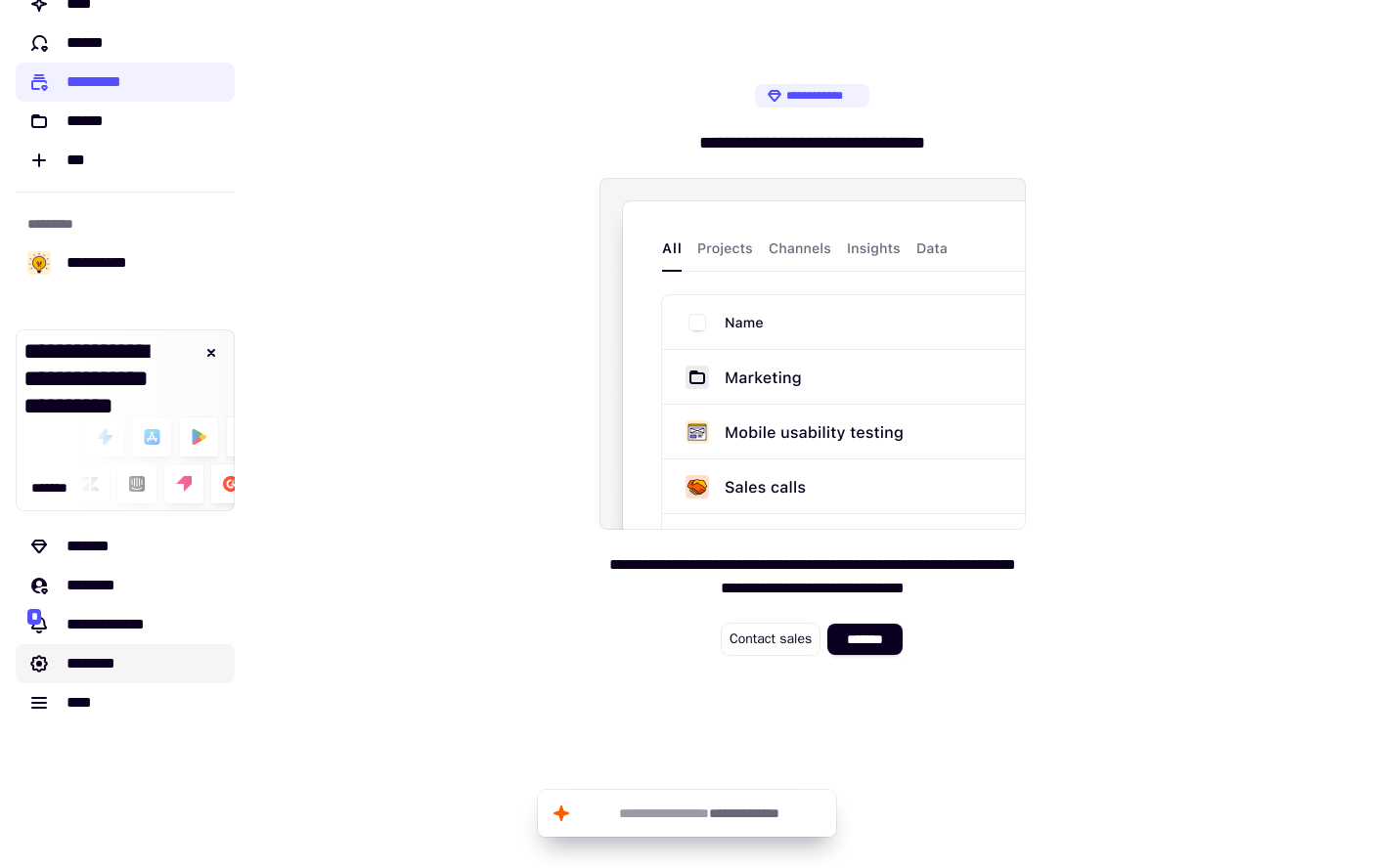 click on "********" 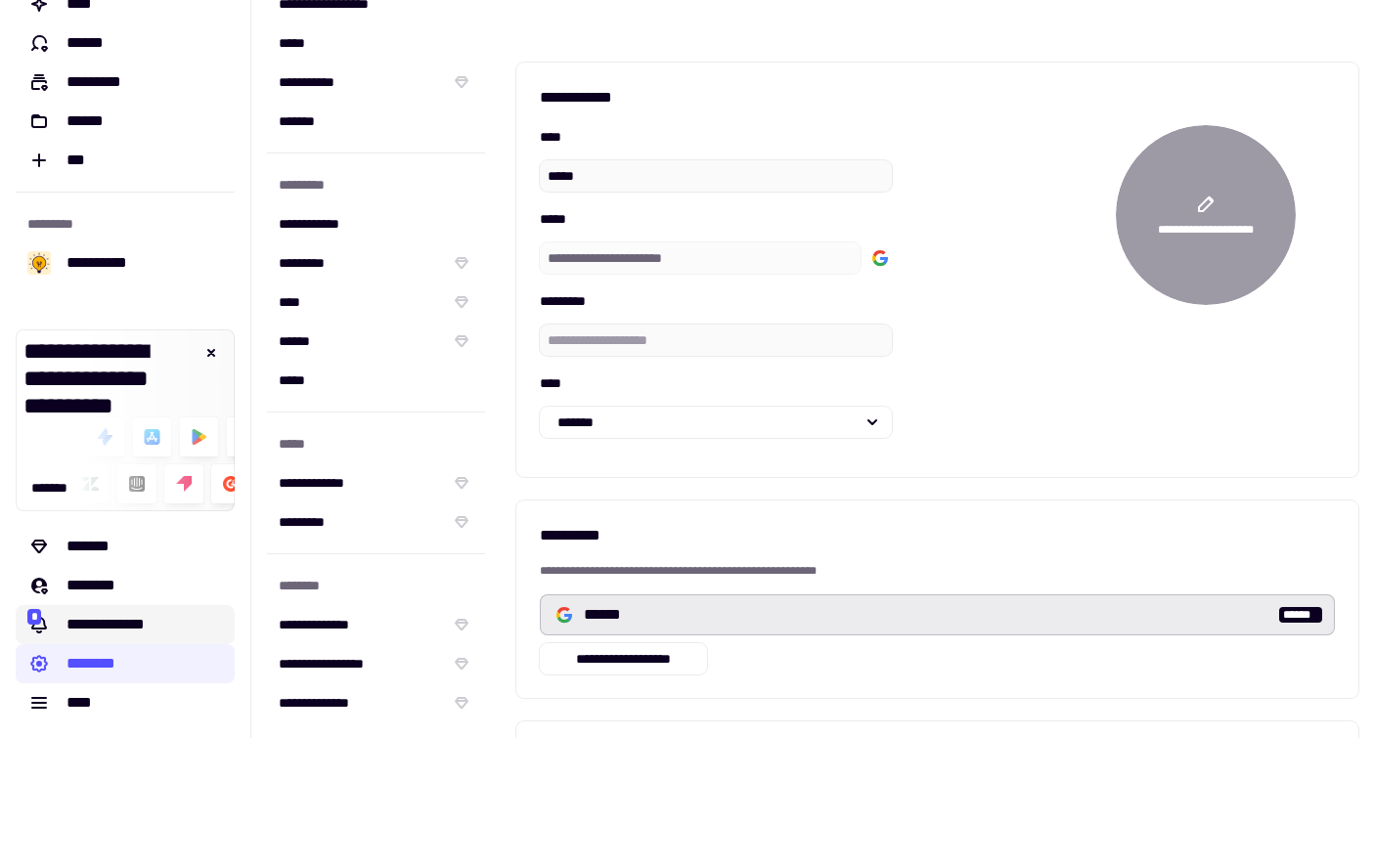 scroll, scrollTop: 212, scrollLeft: 0, axis: vertical 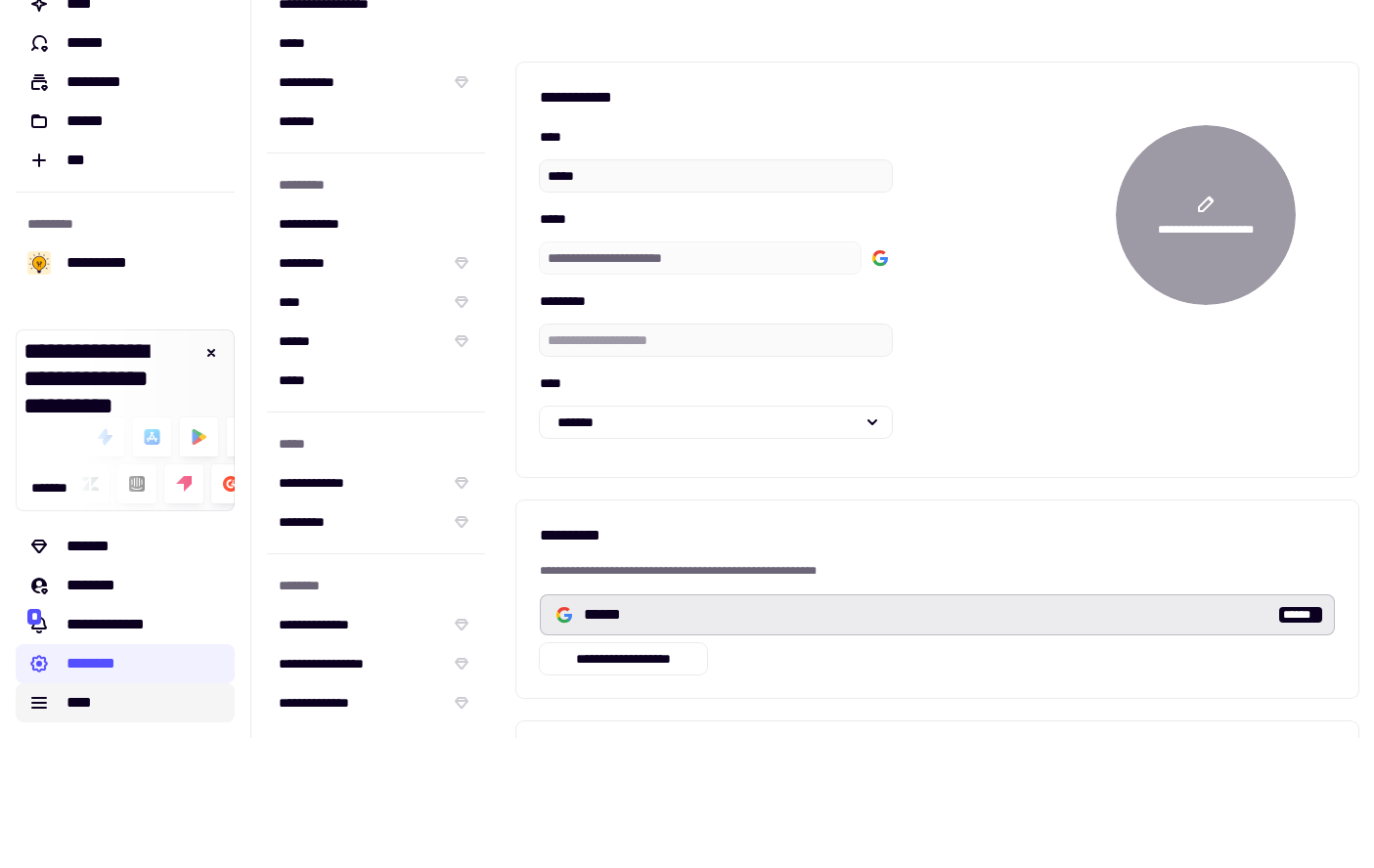 click on "****" 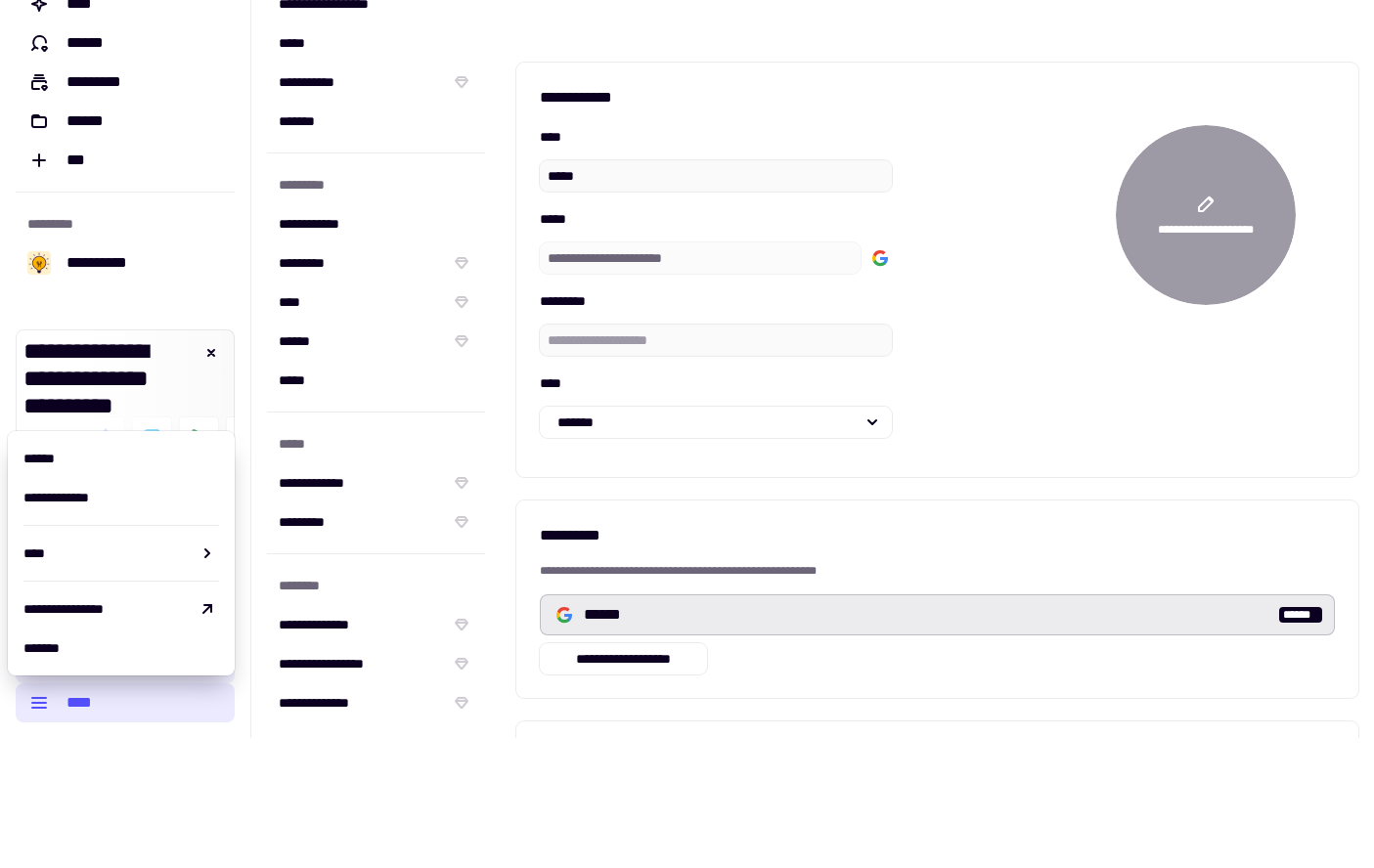 click on "****" 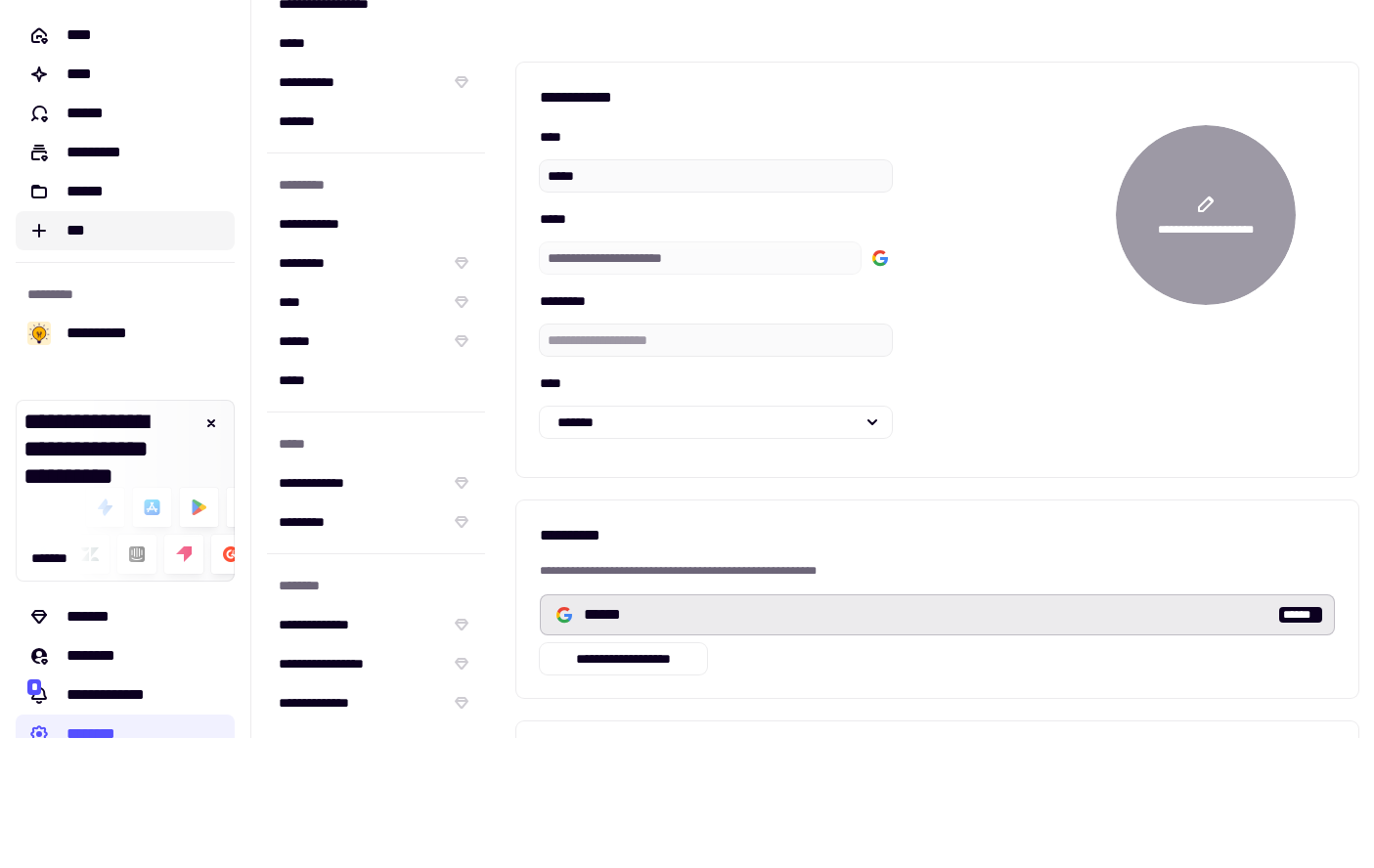 scroll, scrollTop: 0, scrollLeft: 0, axis: both 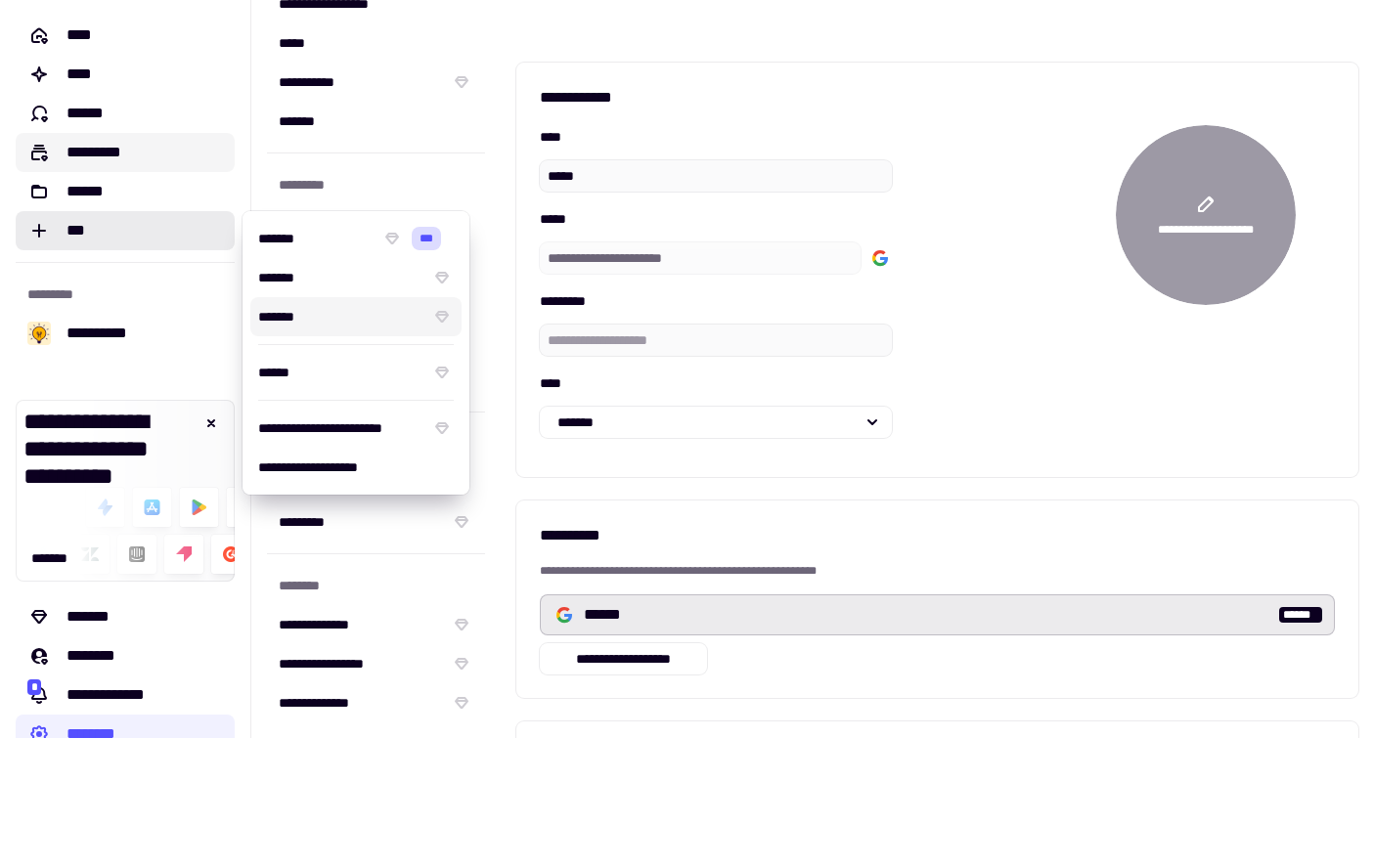 click on "*********" 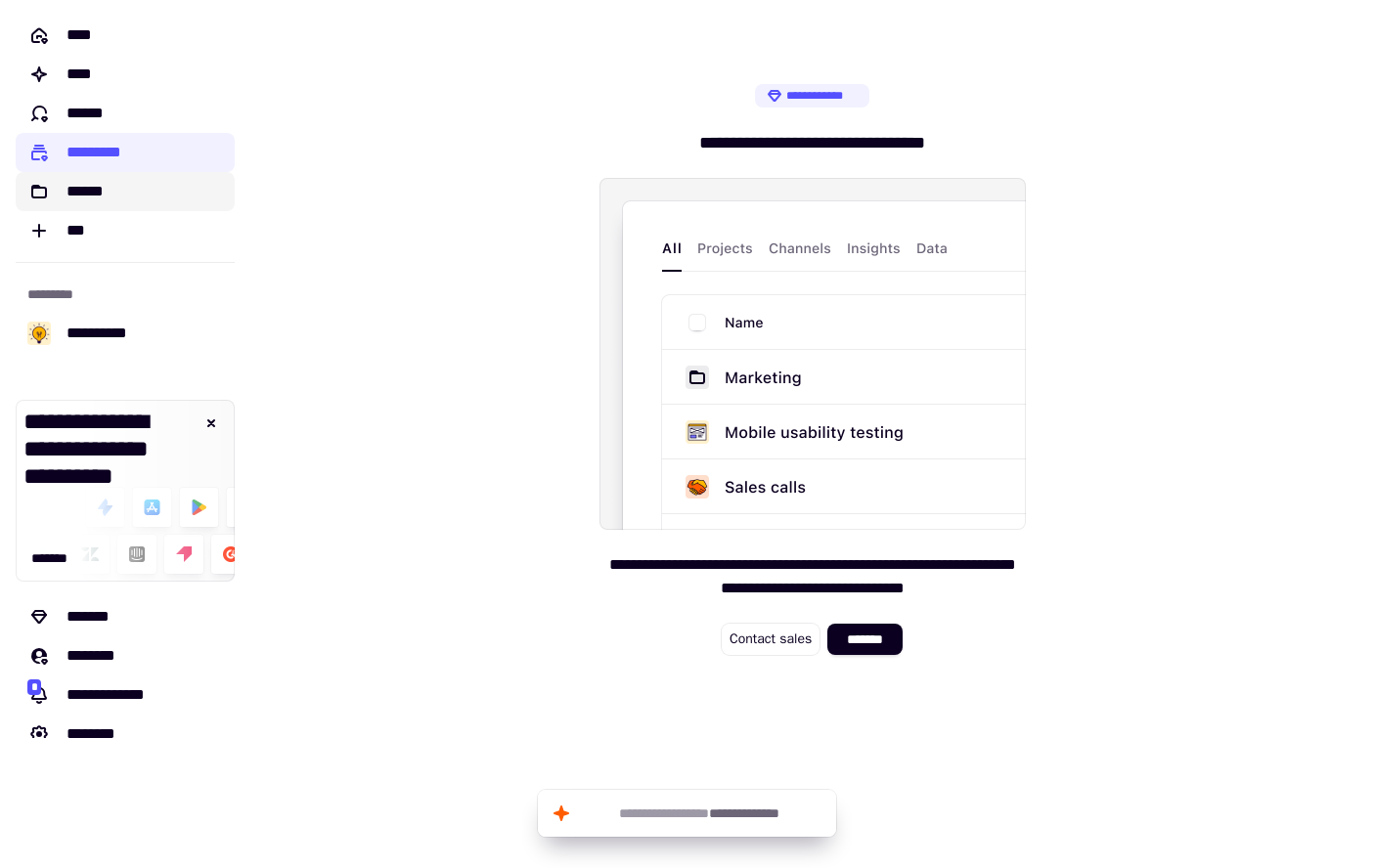 click on "******" 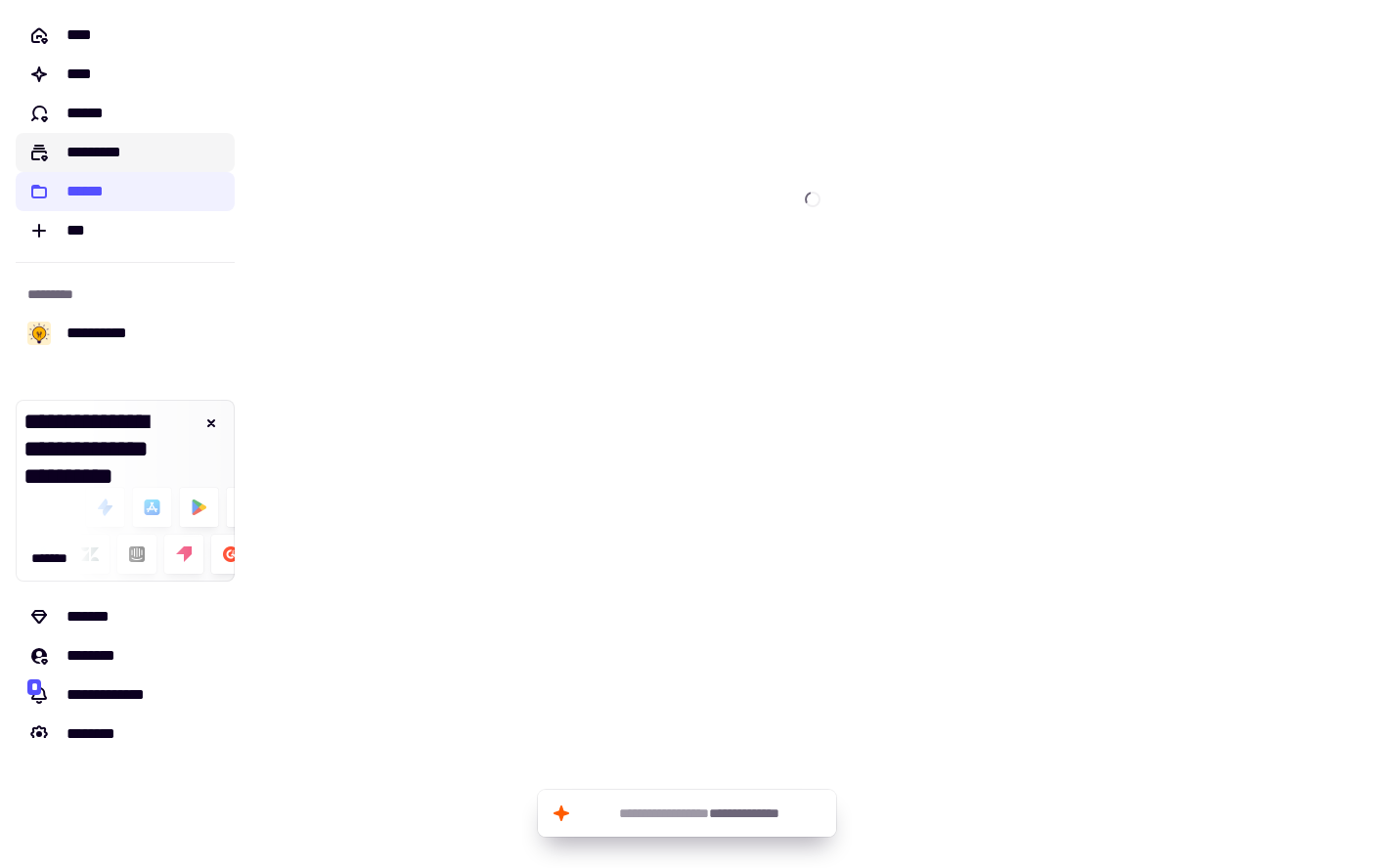 click on "*********" 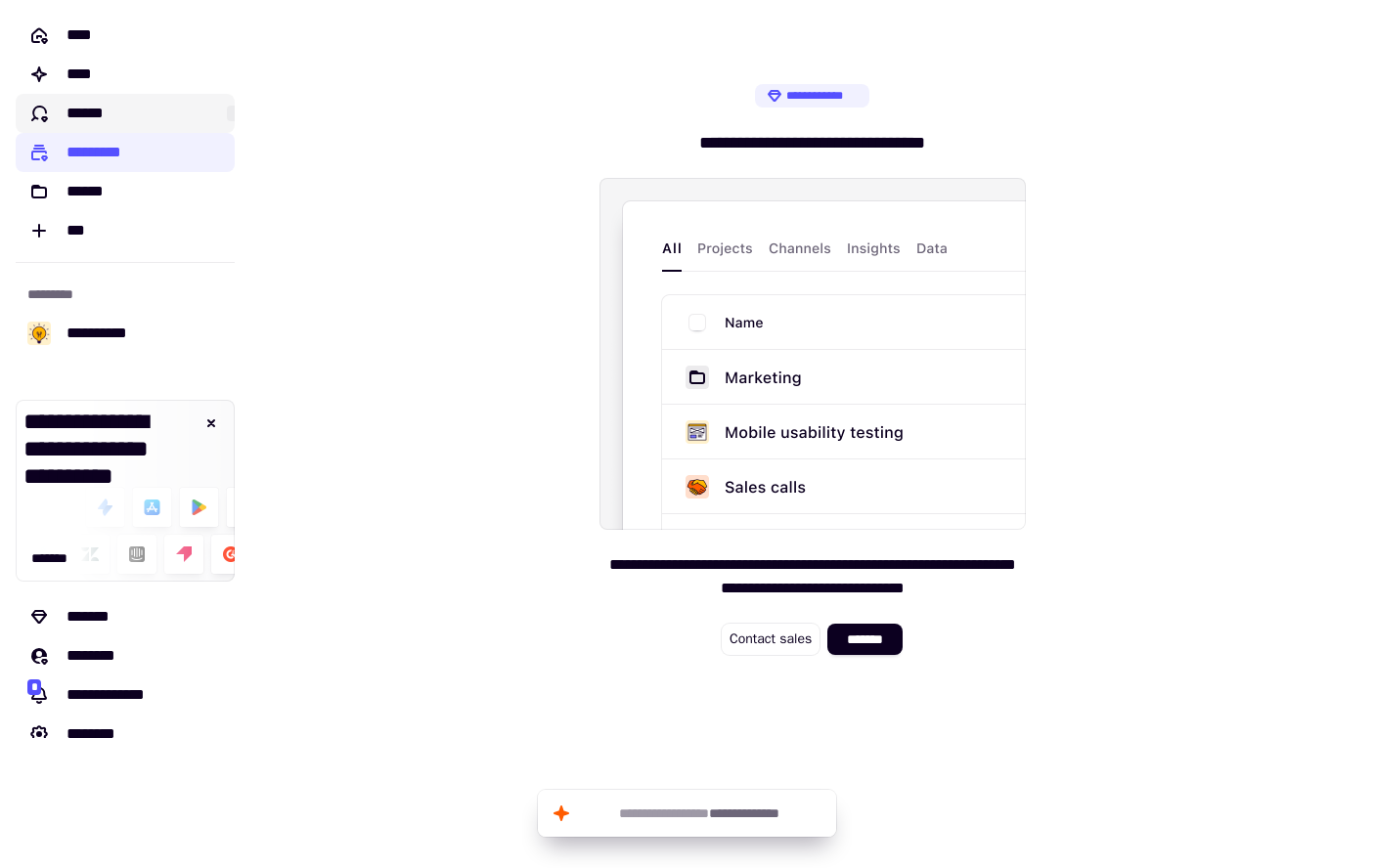 click on "******" 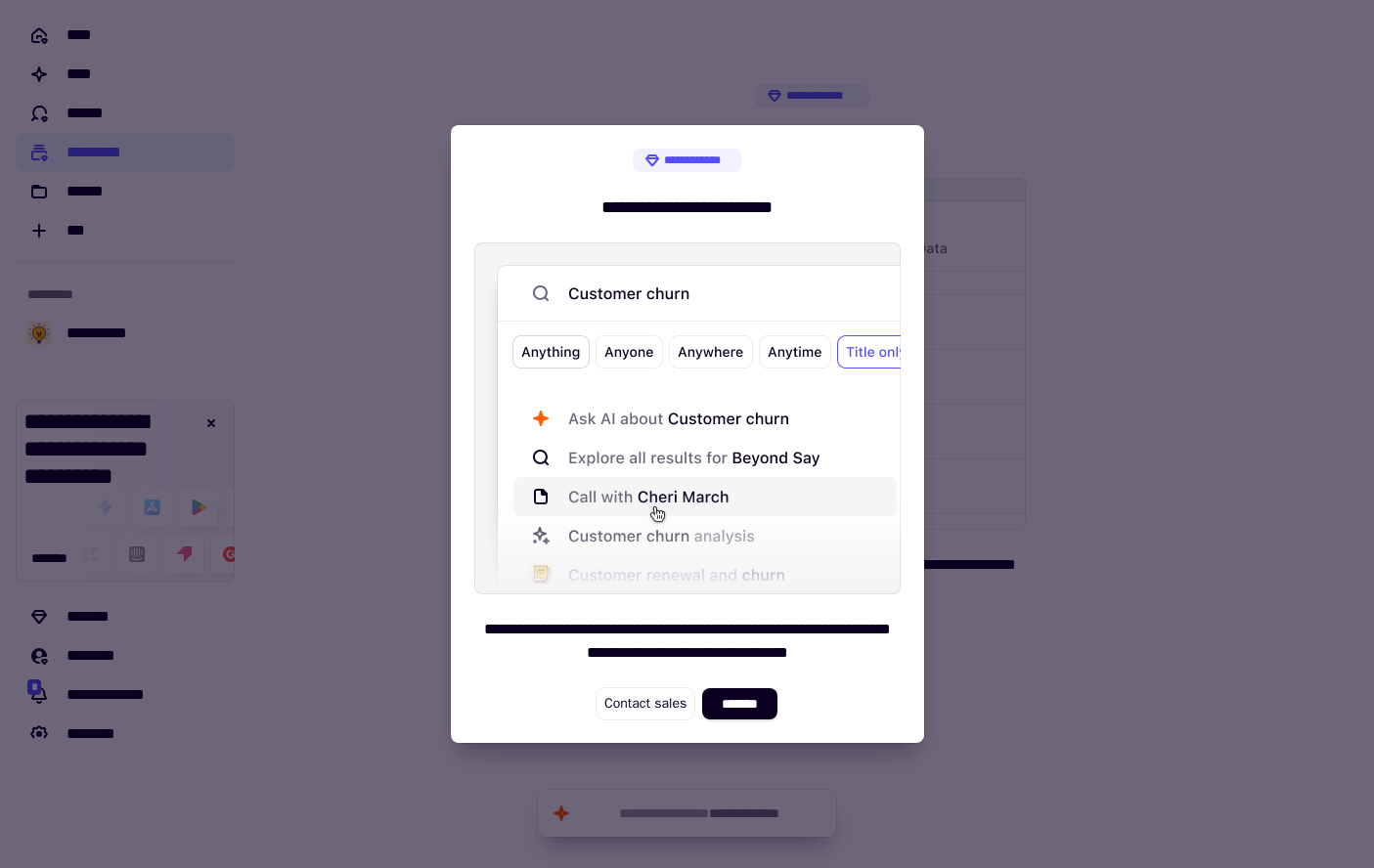click at bounding box center (687, 434) 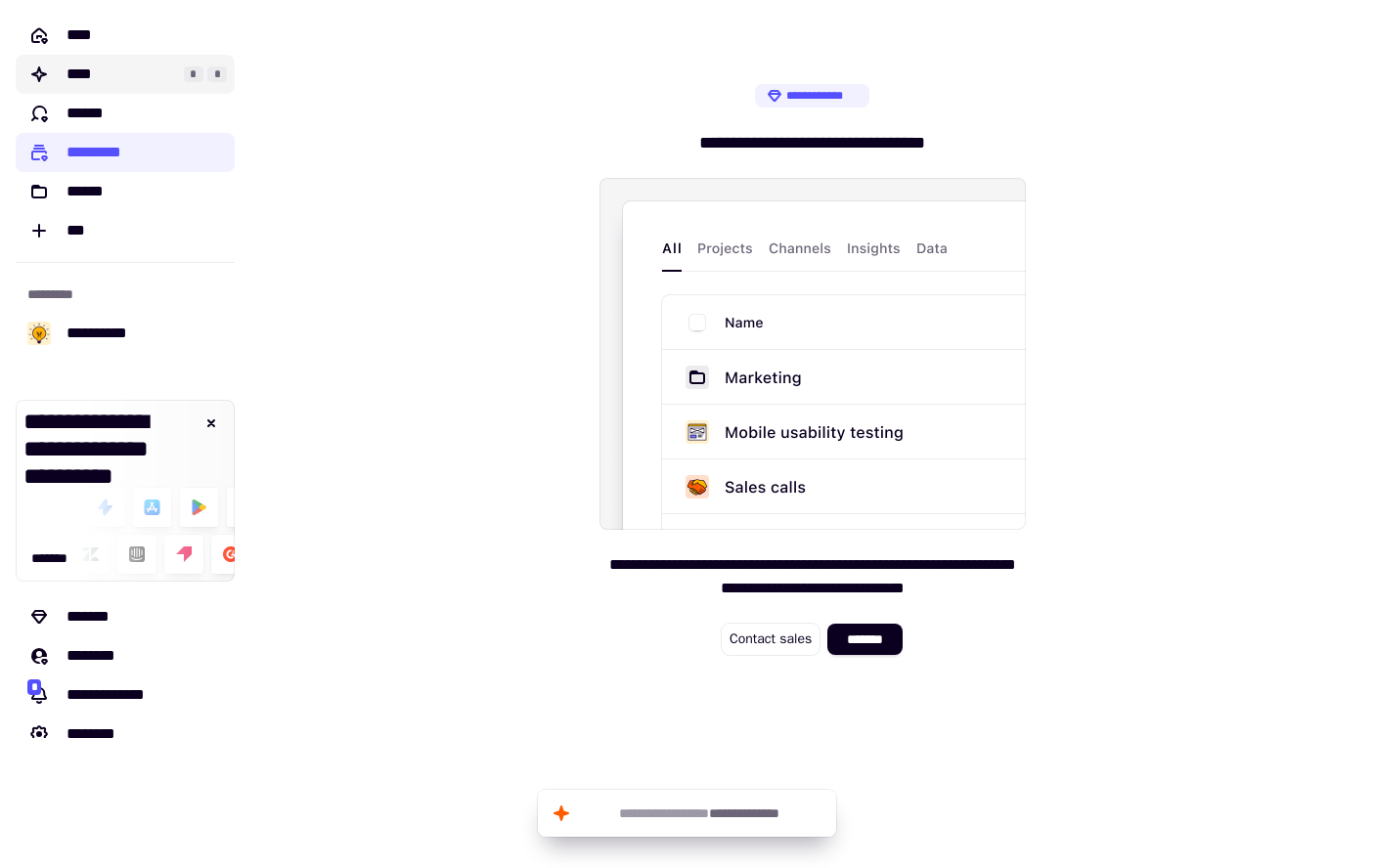 click on "****" 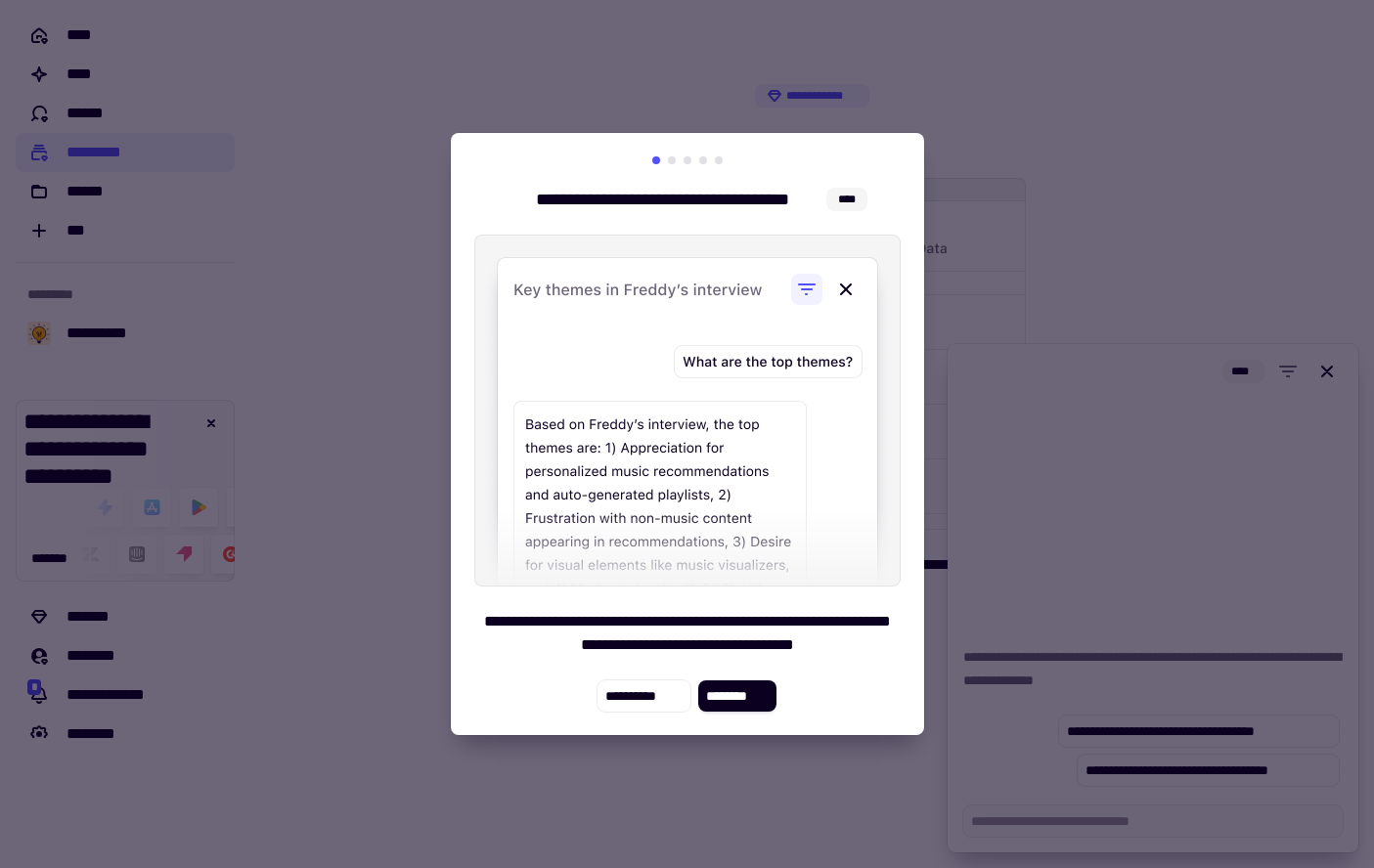 click at bounding box center [687, 434] 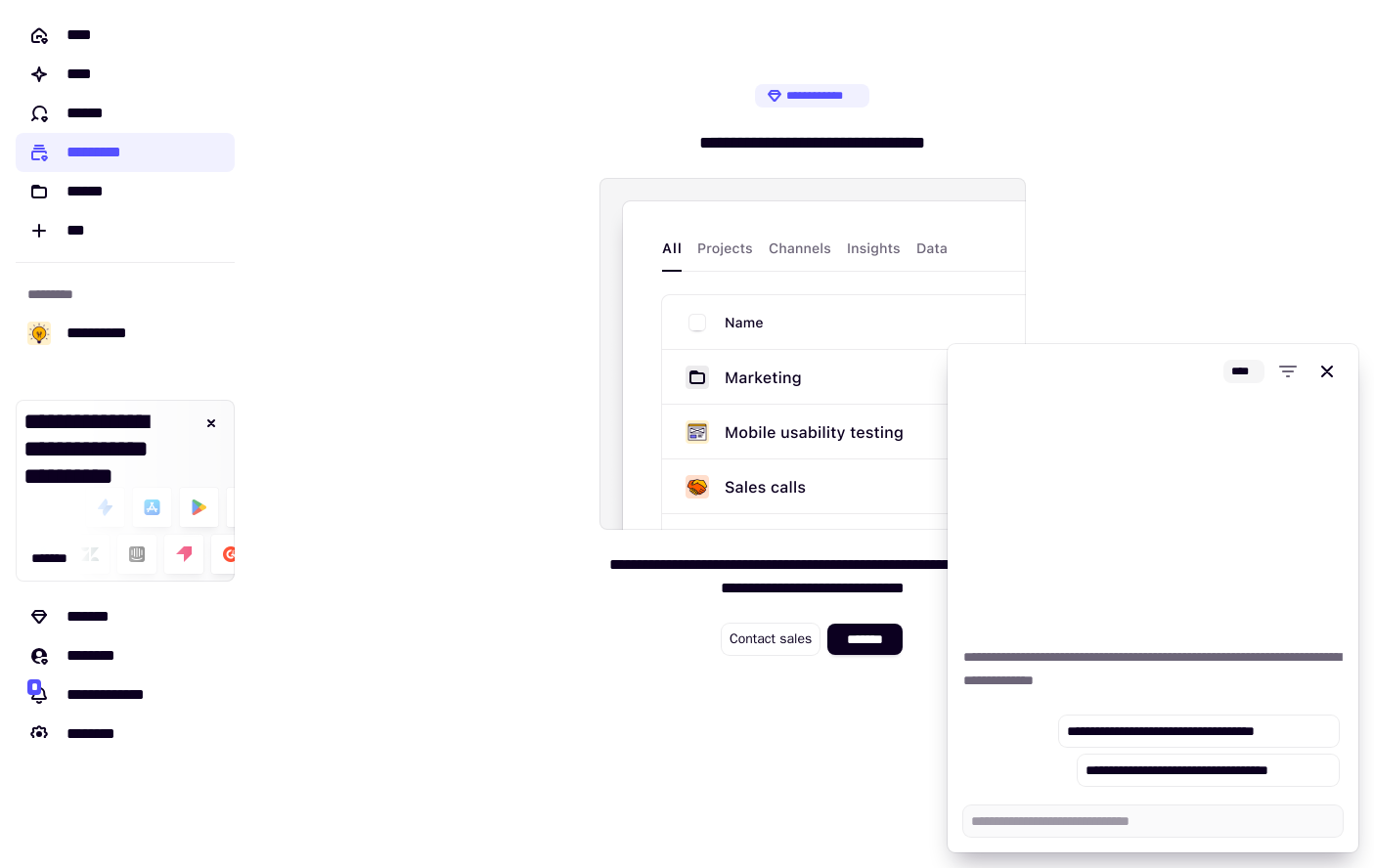 click on "**********" at bounding box center [812, 369] 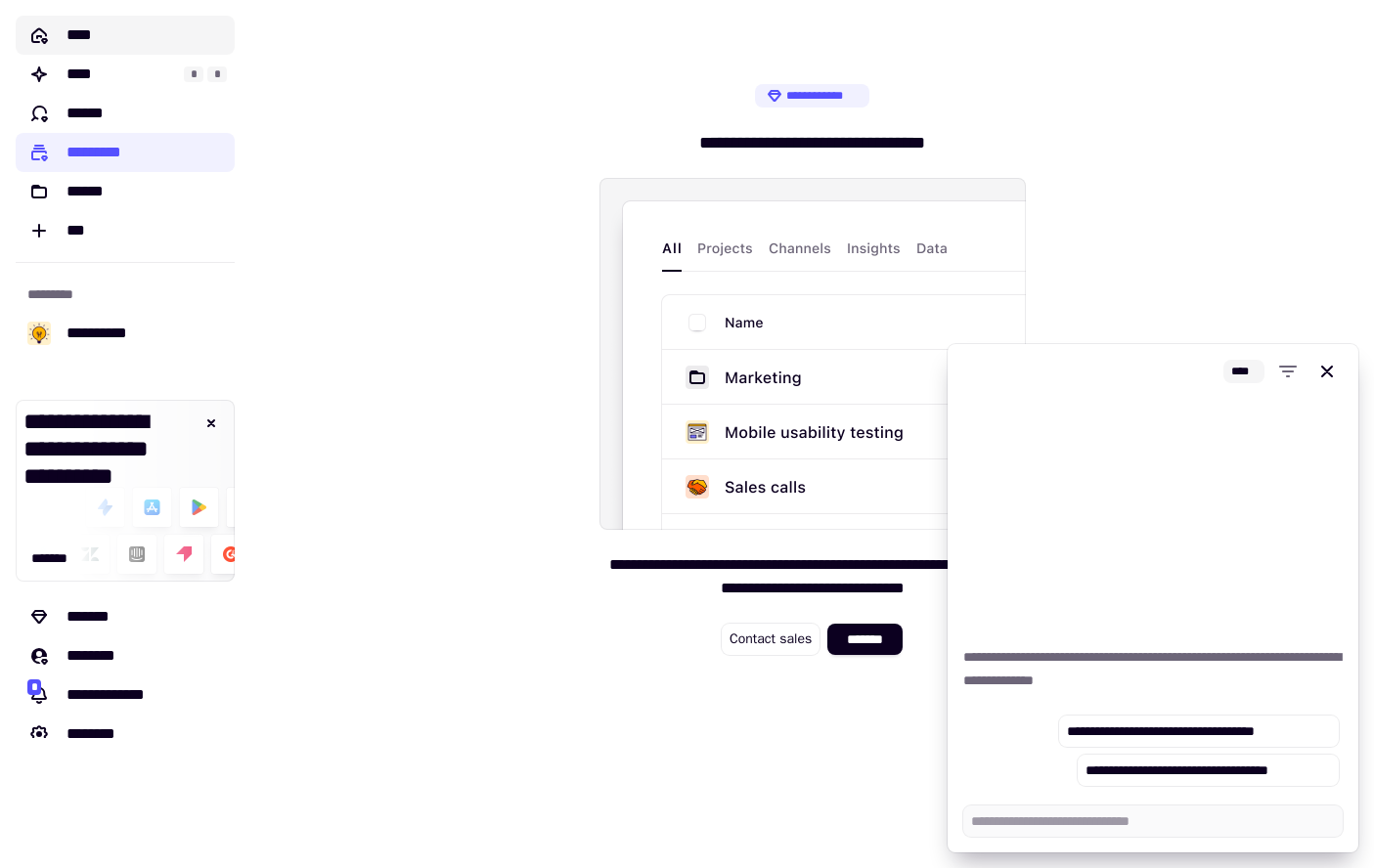 click on "****" 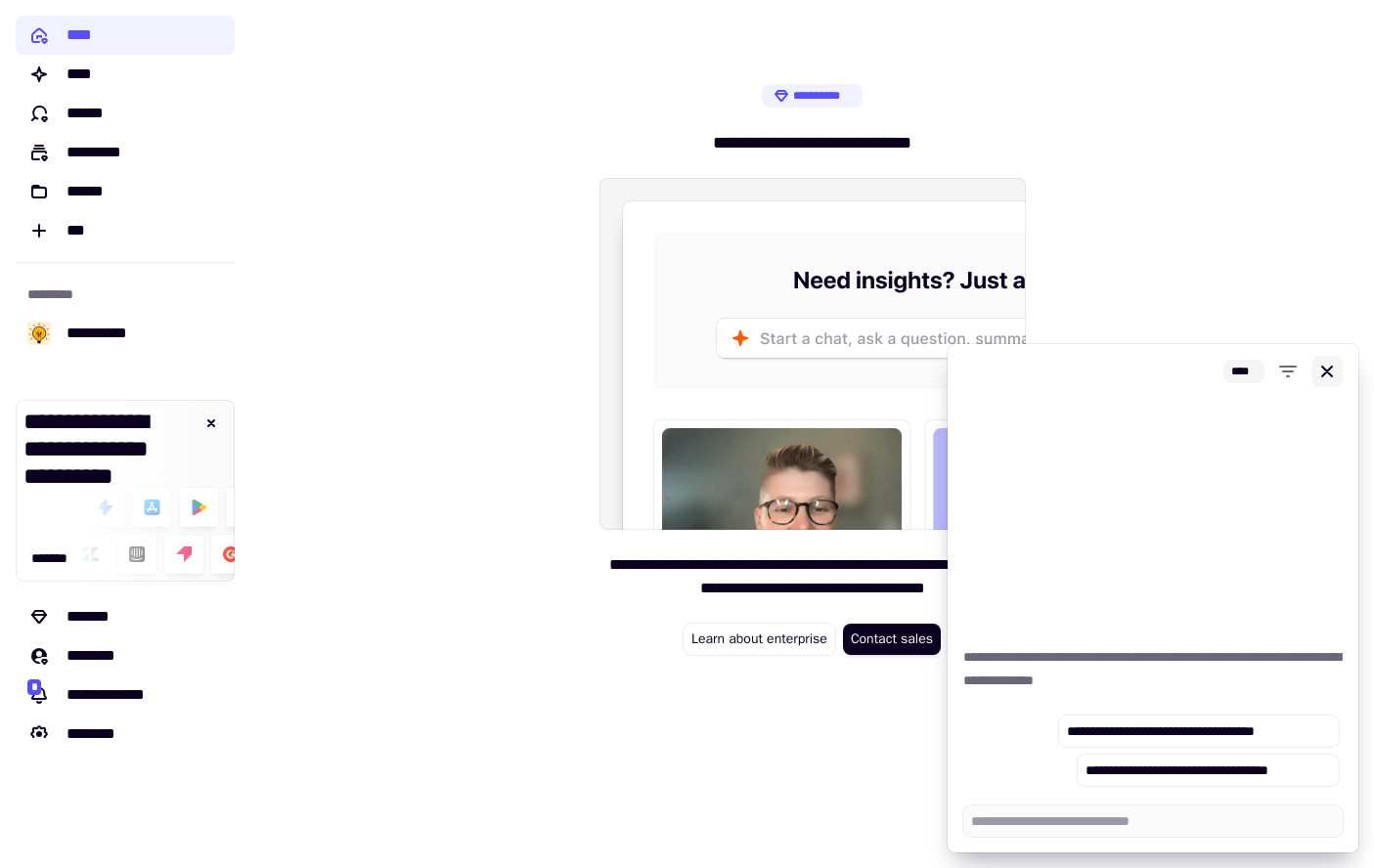 click 